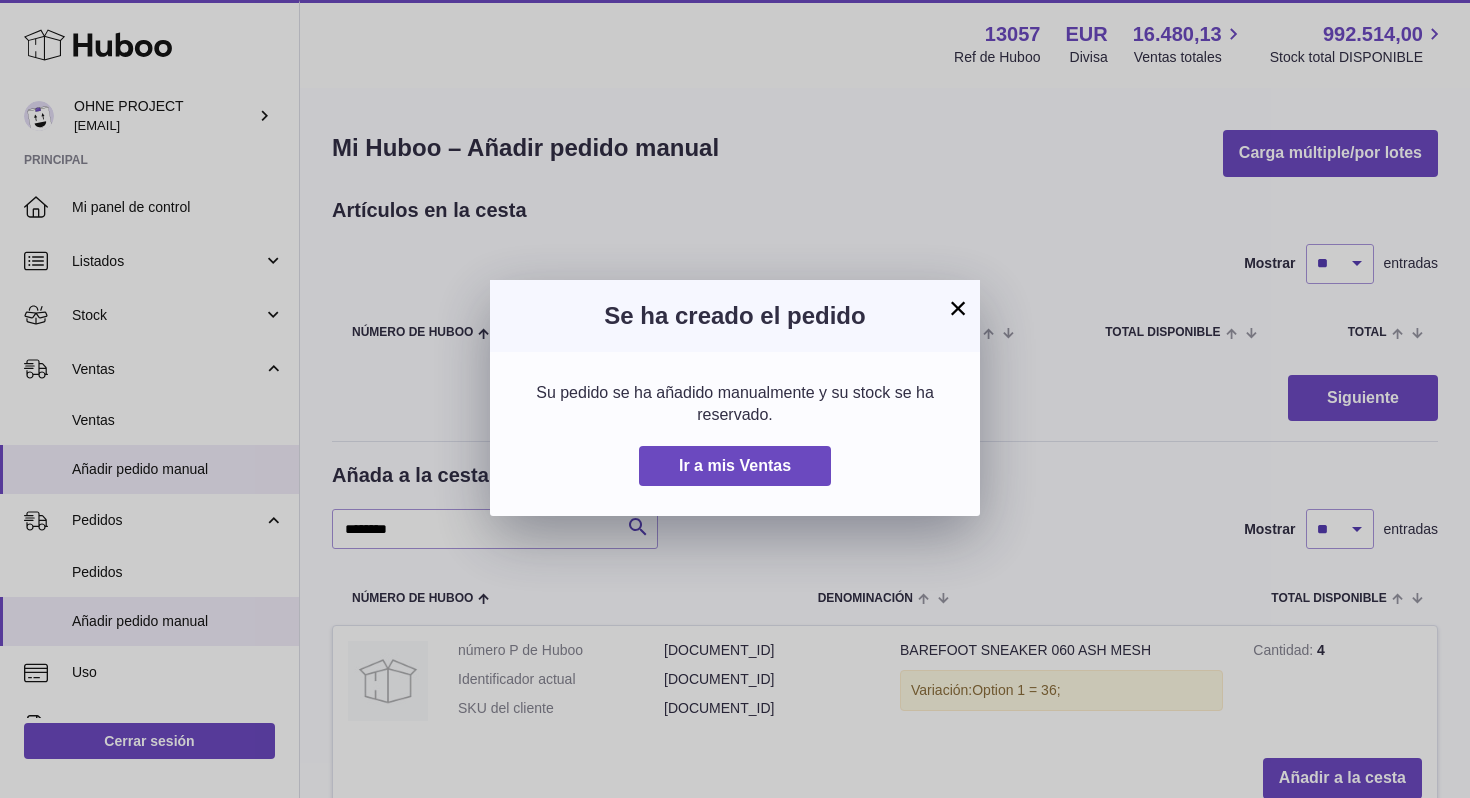 scroll, scrollTop: 0, scrollLeft: 0, axis: both 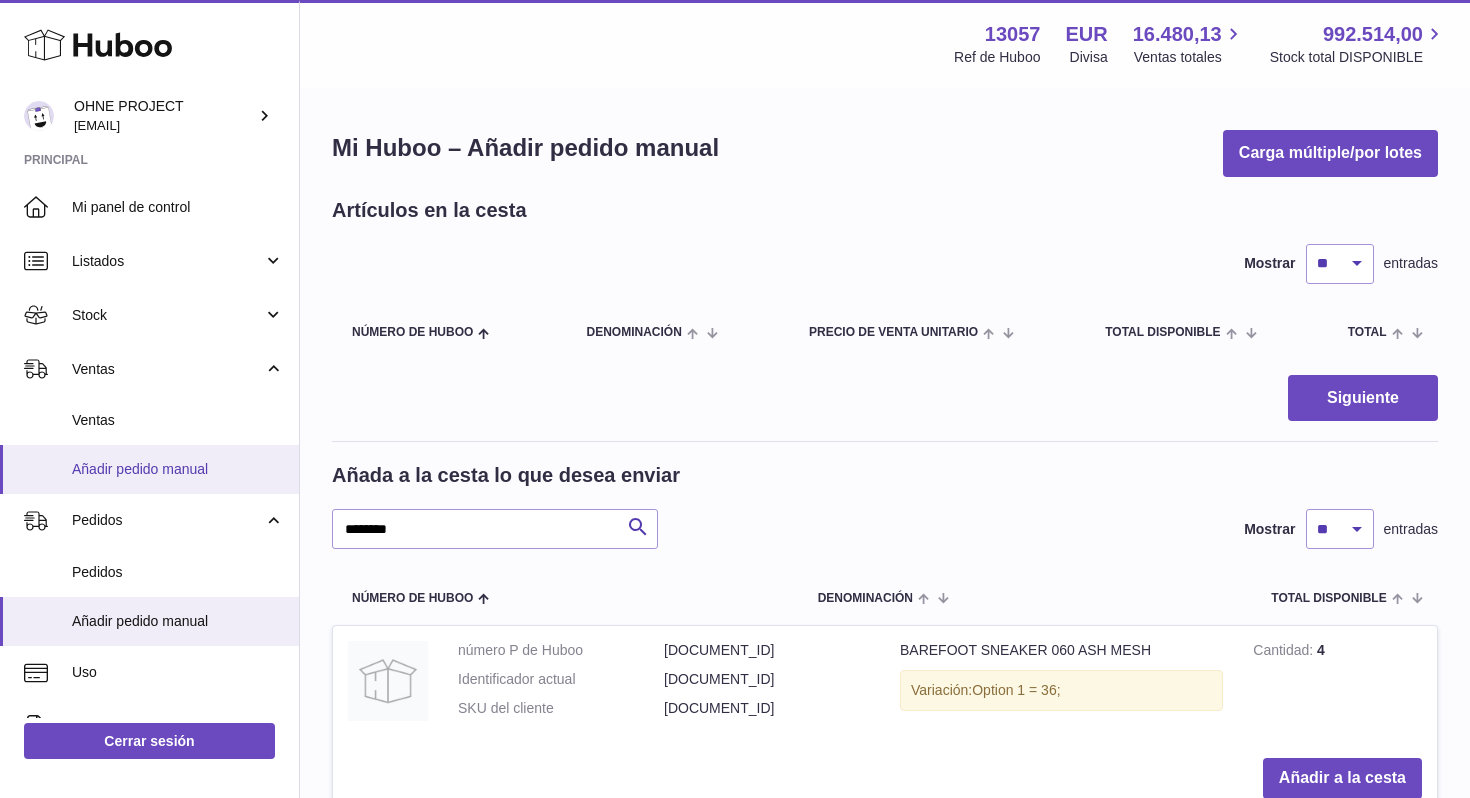 click on "Añadir pedido manual" at bounding box center [178, 469] 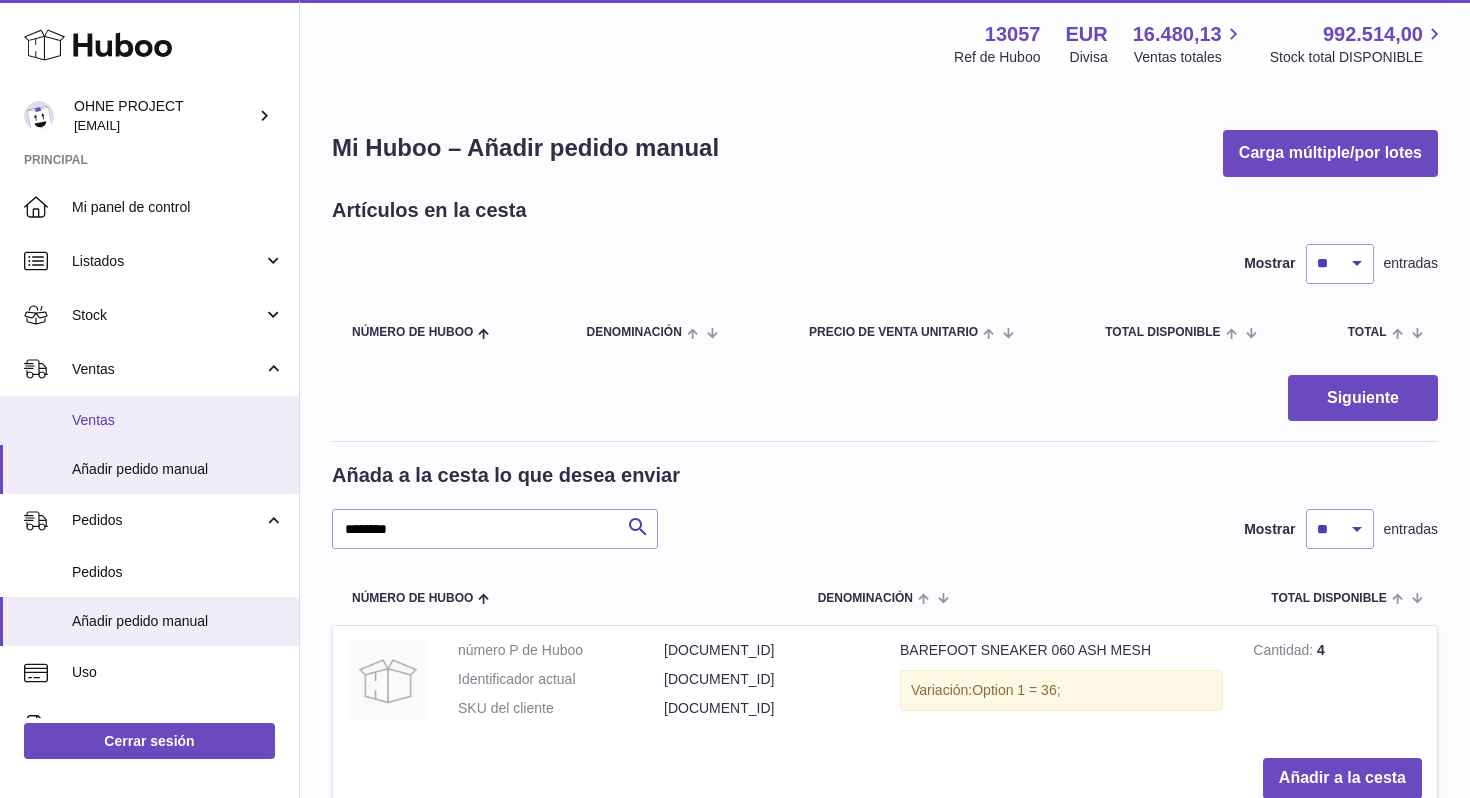click on "Ventas" at bounding box center [178, 420] 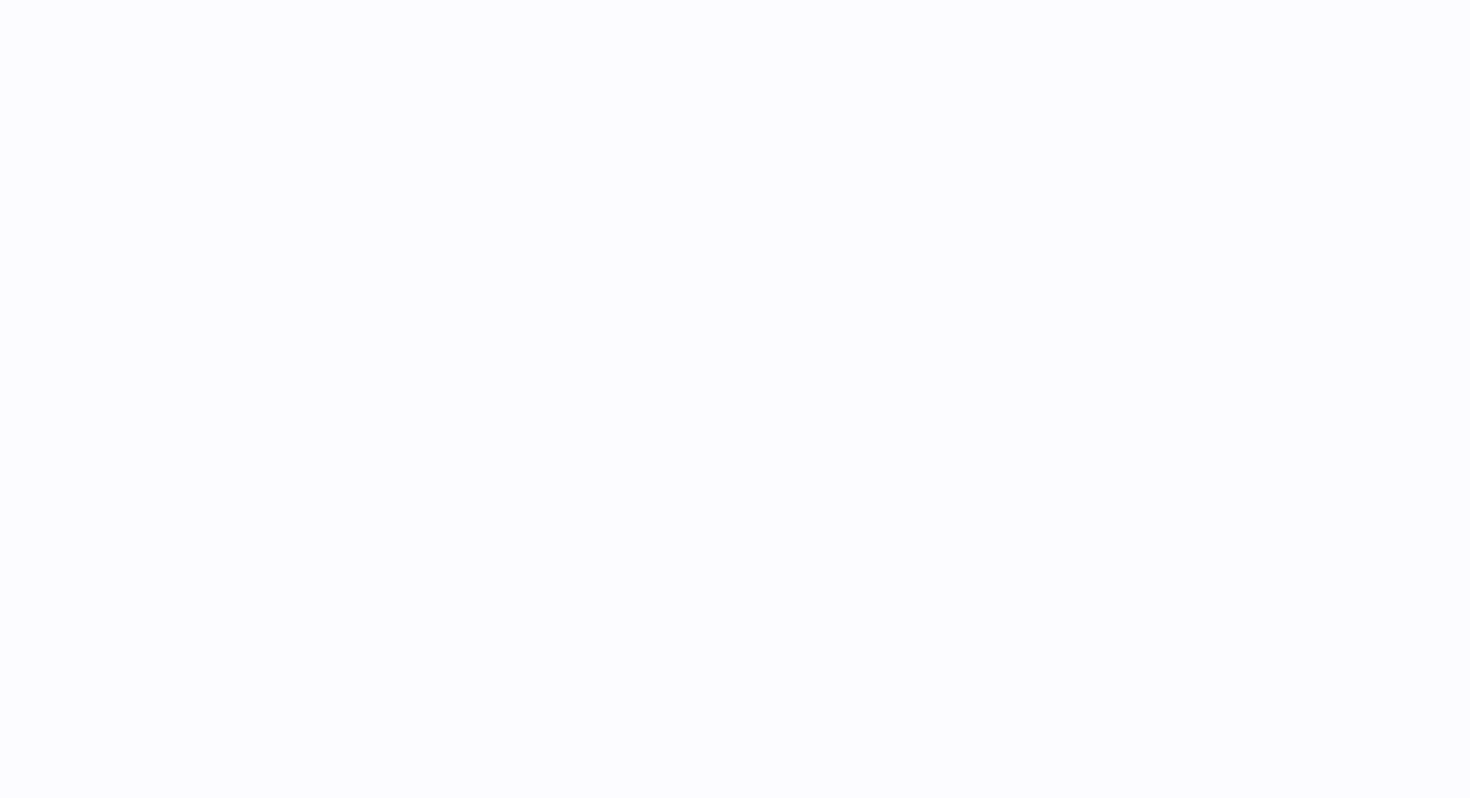 scroll, scrollTop: 0, scrollLeft: 0, axis: both 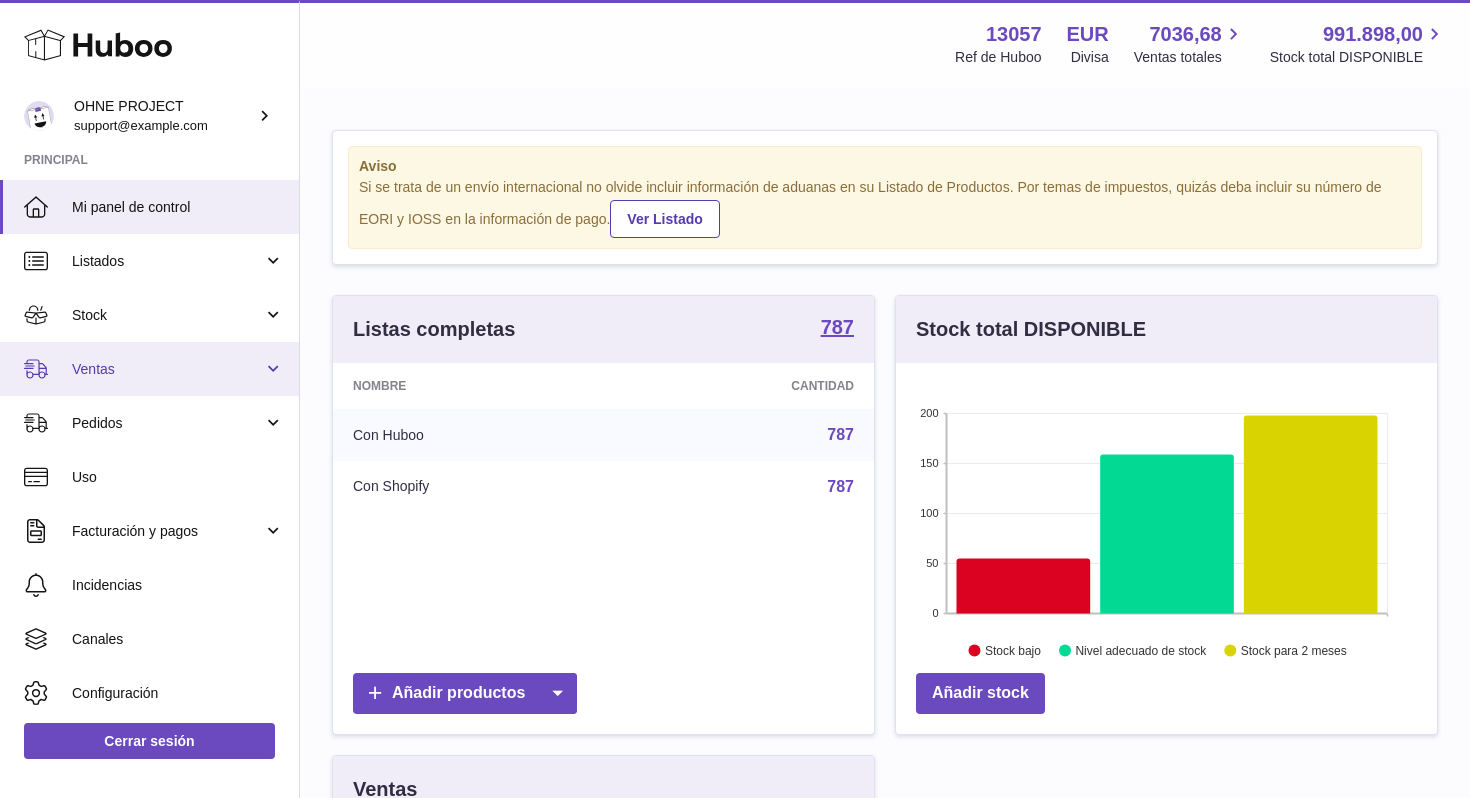click on "Ventas" at bounding box center (167, 369) 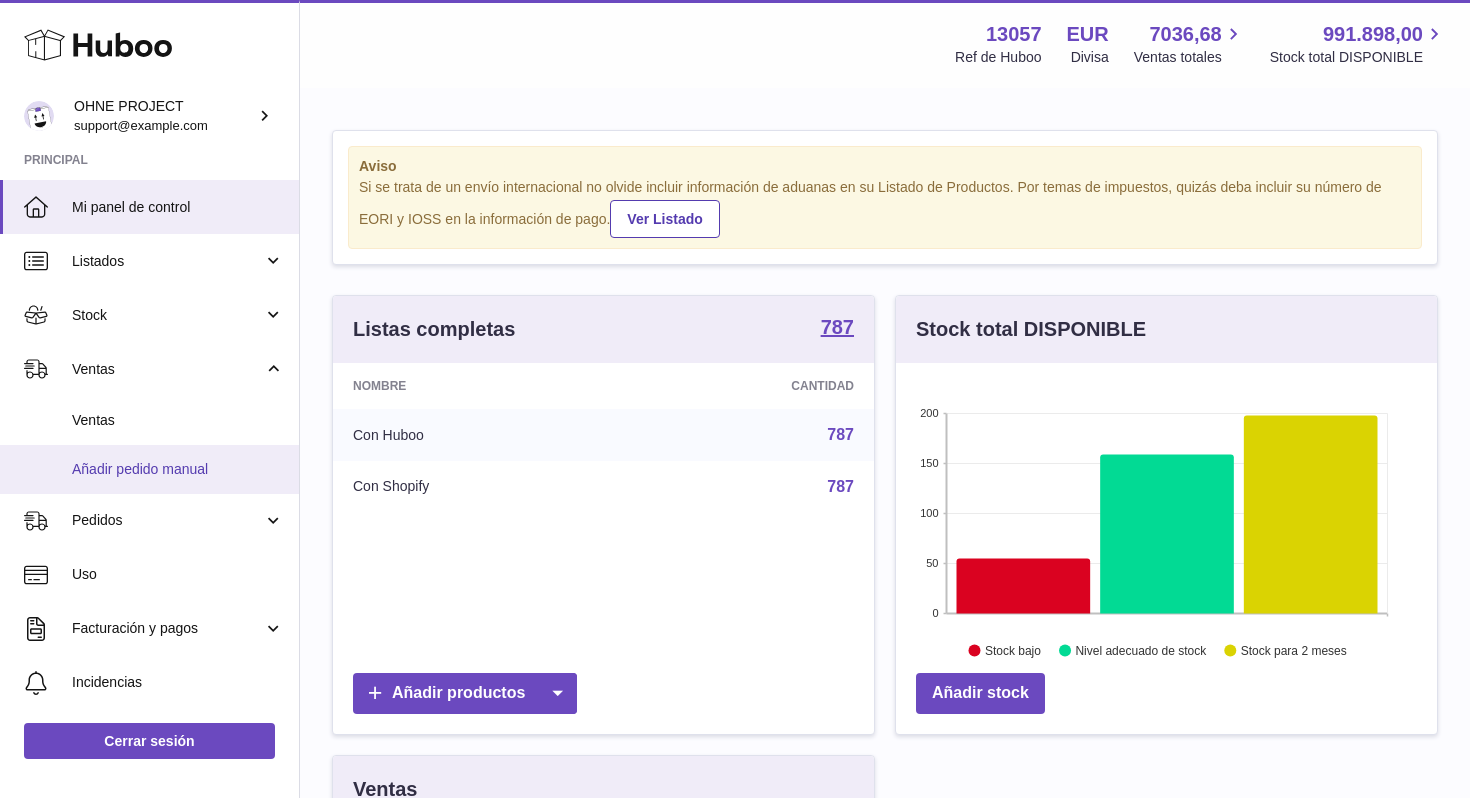 click on "Añadir pedido manual" at bounding box center [178, 469] 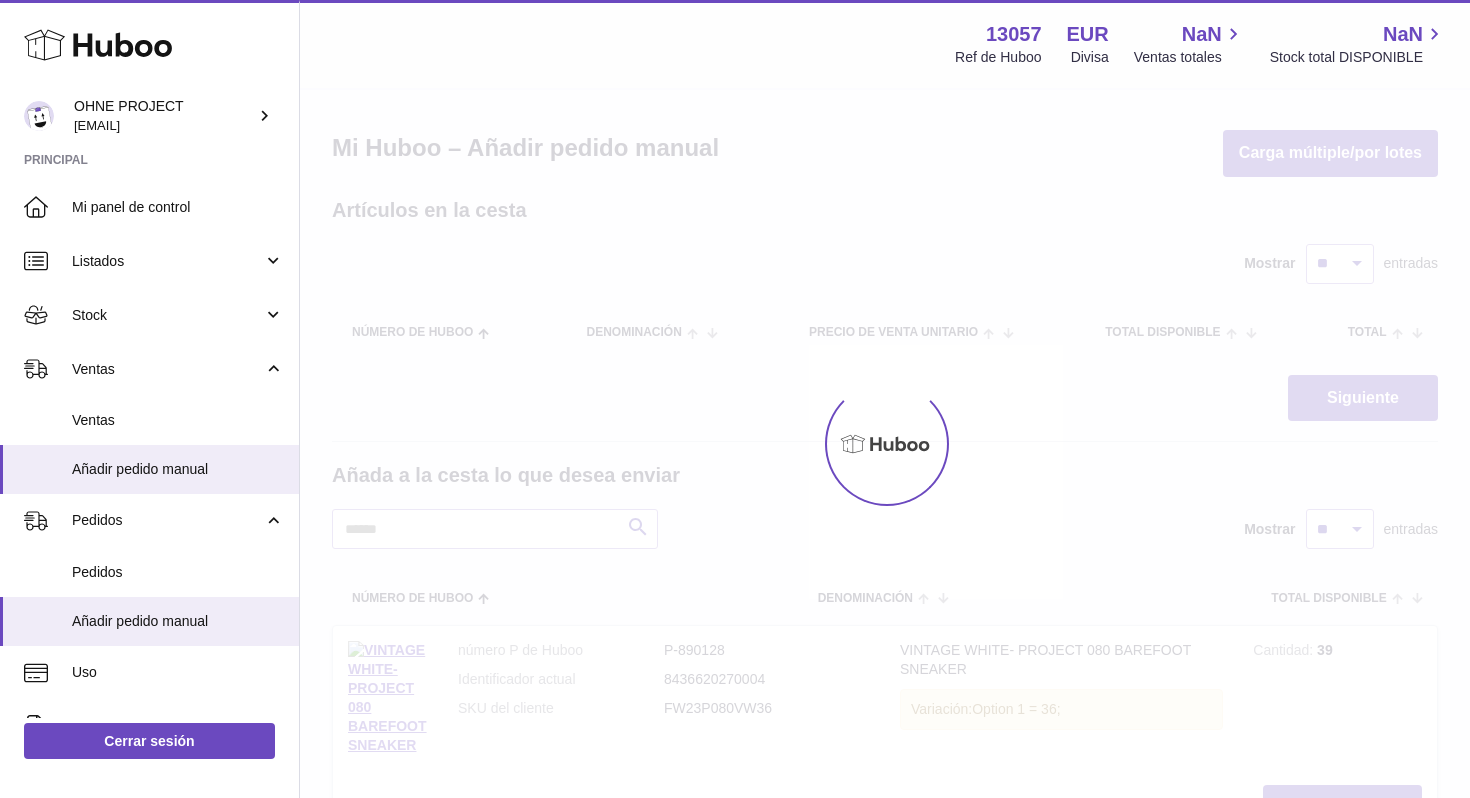 scroll, scrollTop: 0, scrollLeft: 0, axis: both 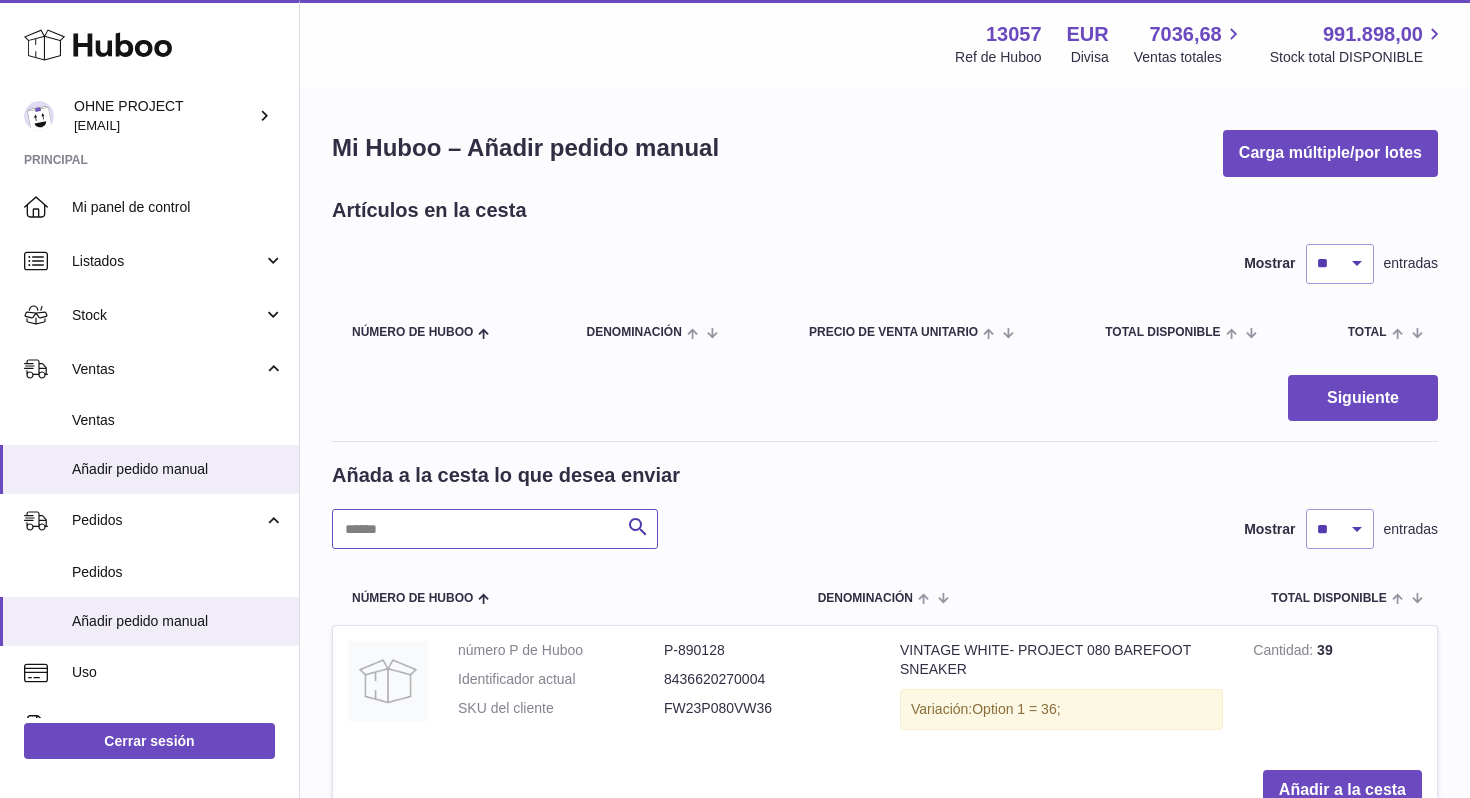 click at bounding box center (495, 529) 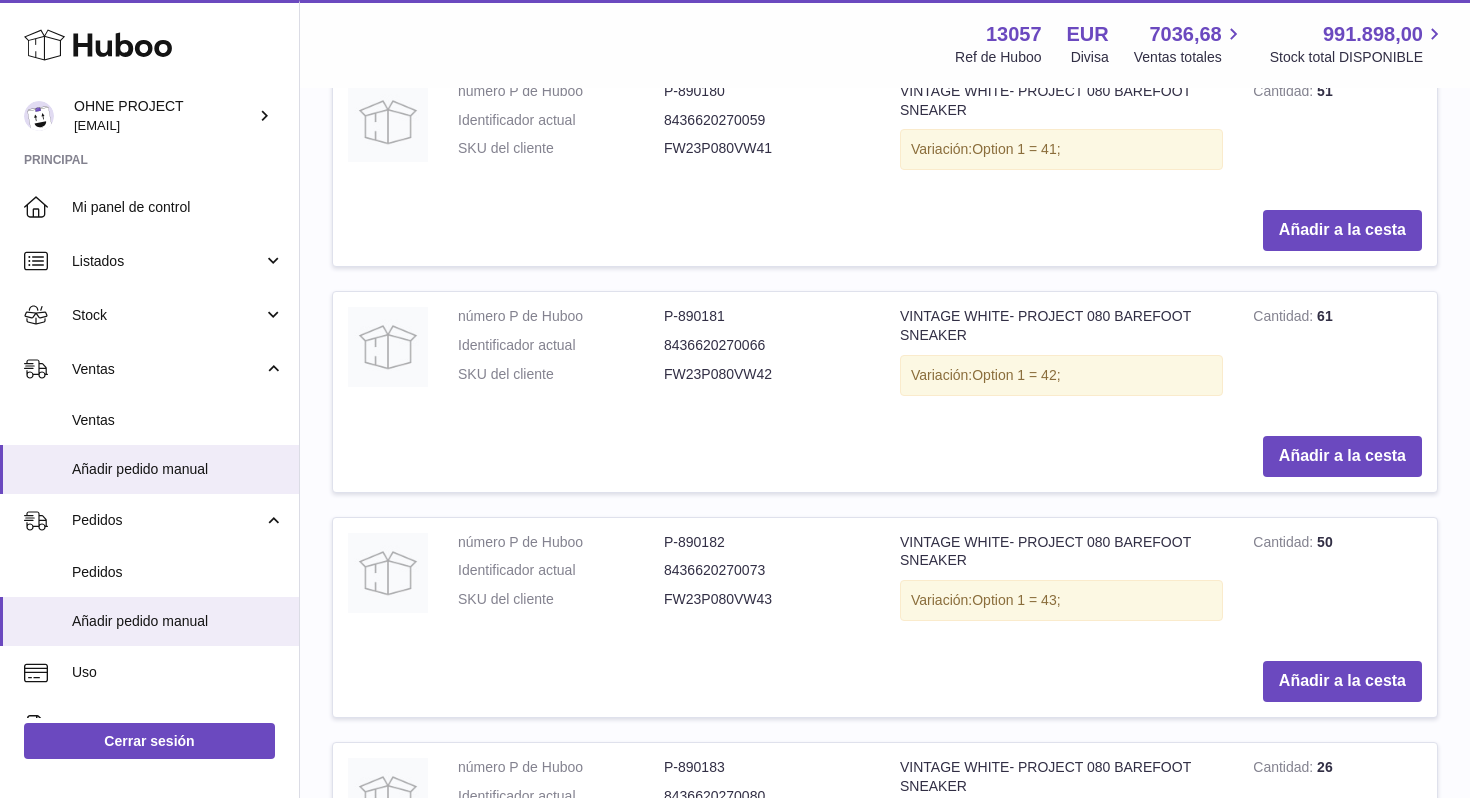 scroll, scrollTop: 1744, scrollLeft: 0, axis: vertical 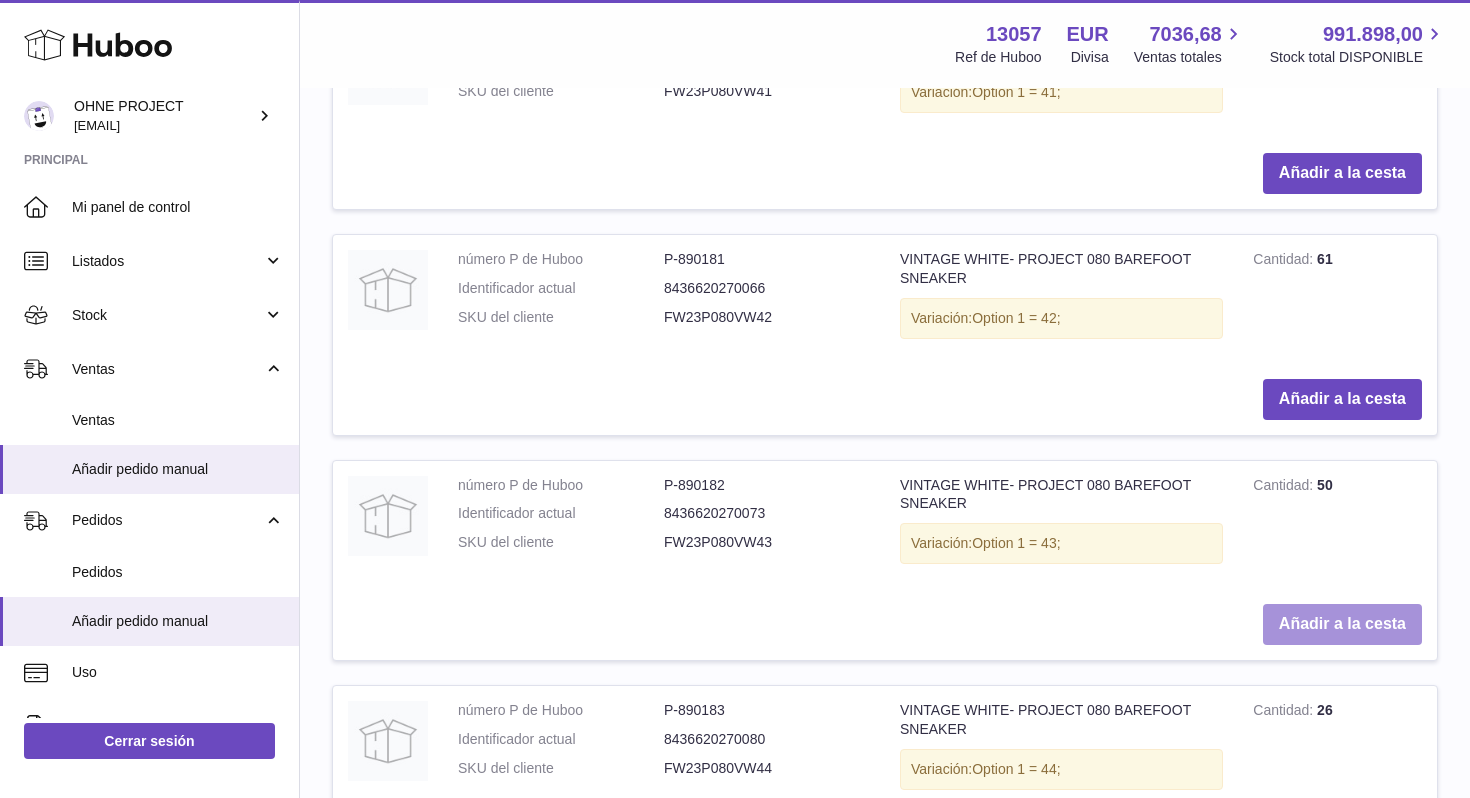 type on "**********" 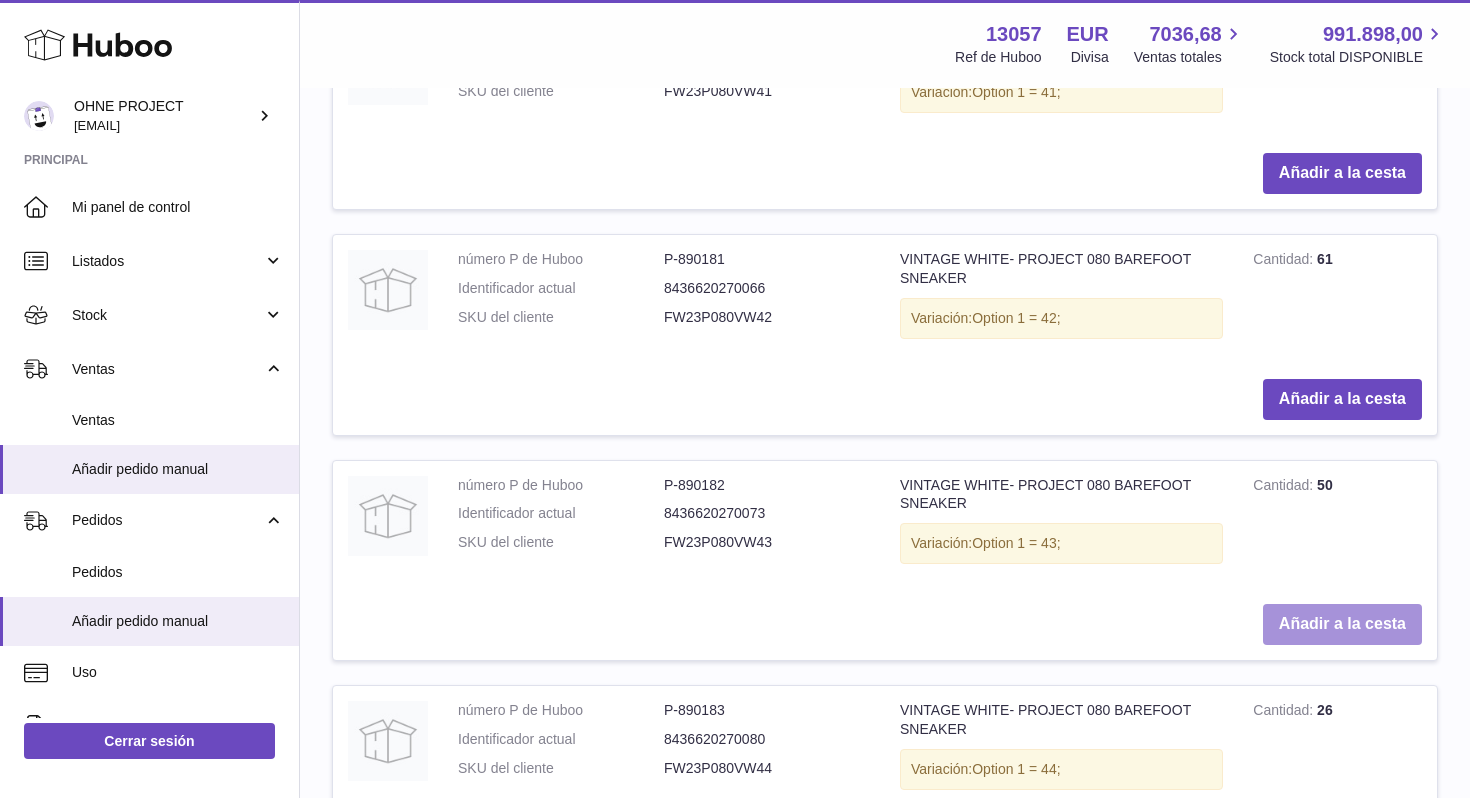 click on "Añadir a la cesta" at bounding box center [1342, 624] 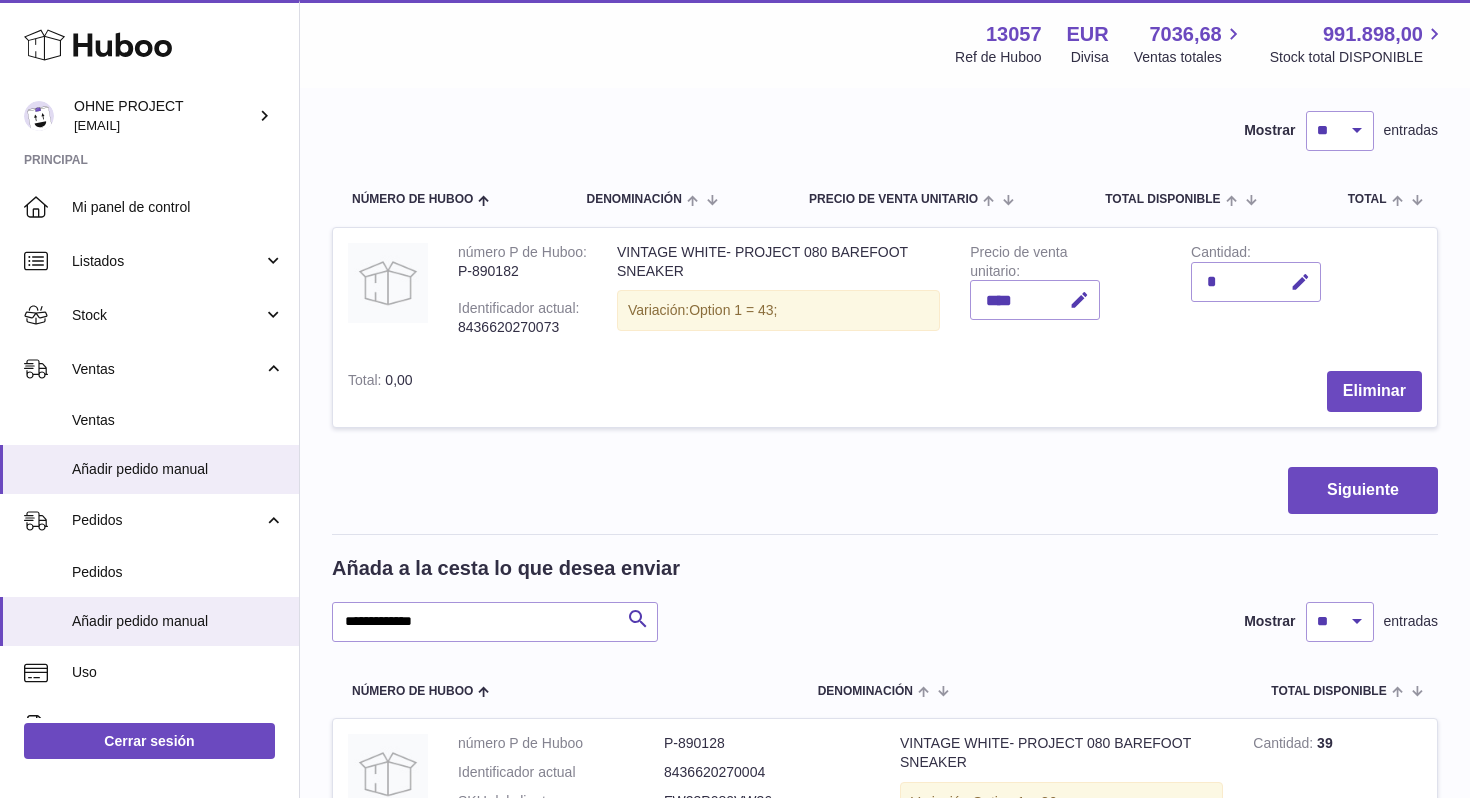 scroll, scrollTop: 81, scrollLeft: 0, axis: vertical 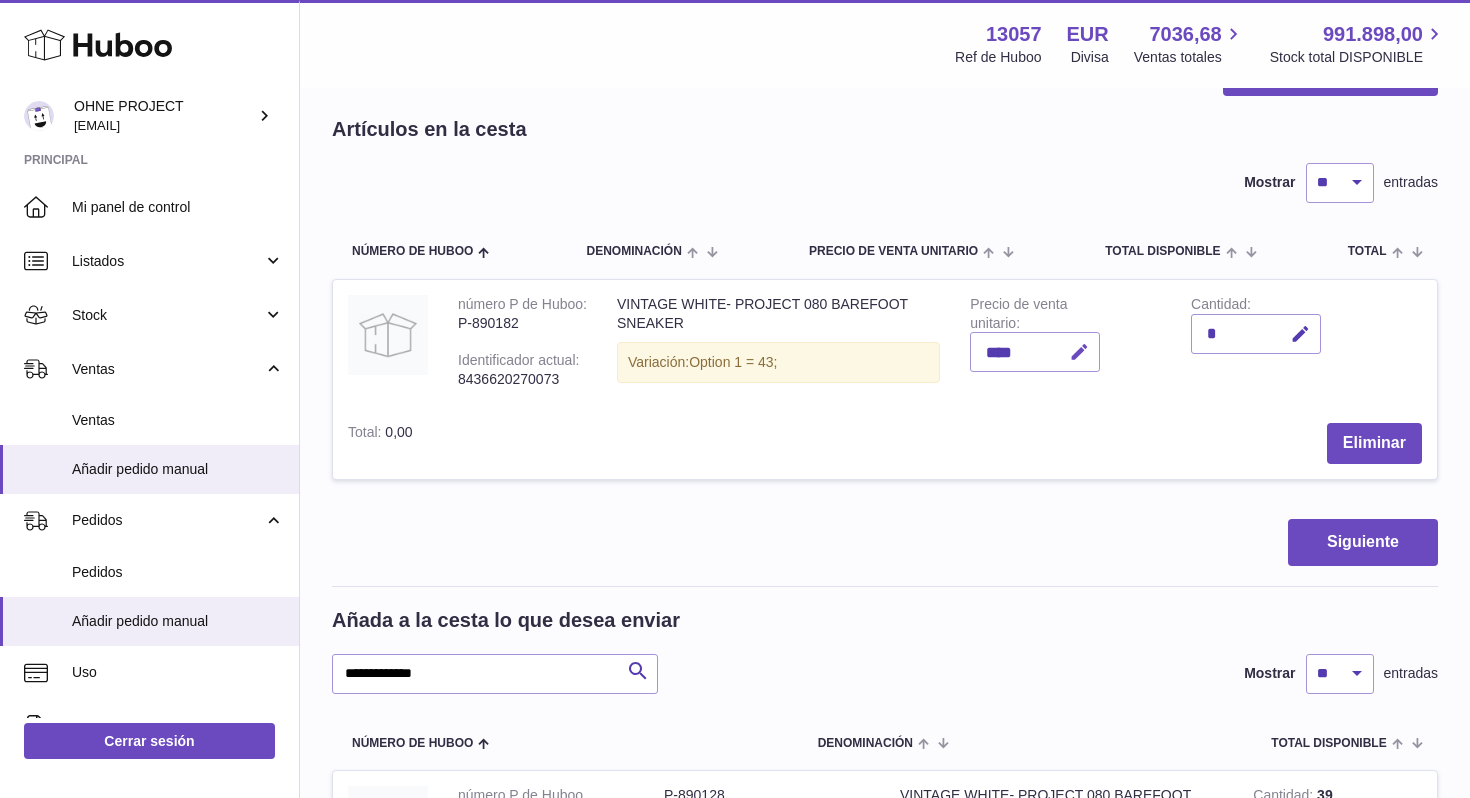click at bounding box center (1079, 352) 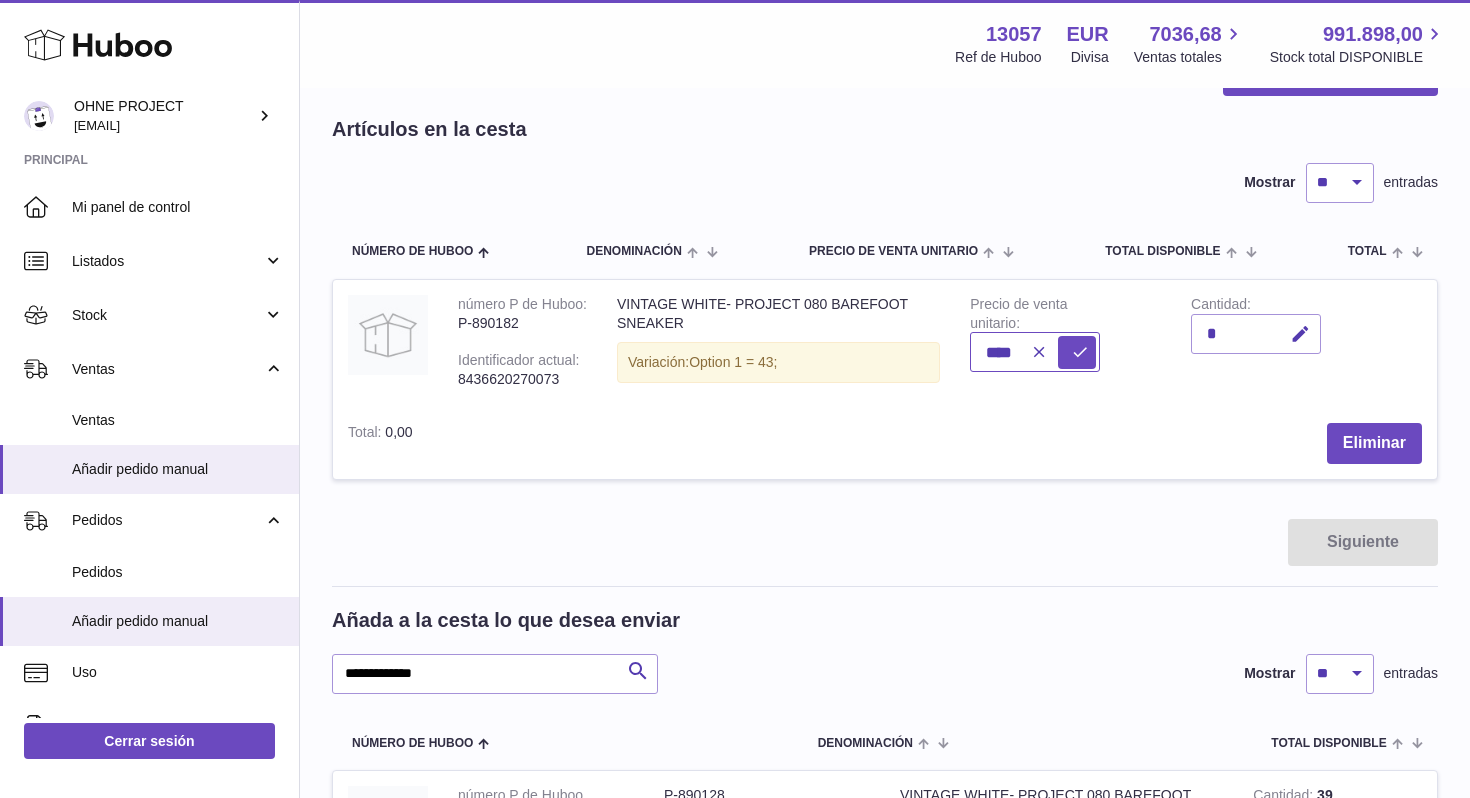 click on "****" at bounding box center [1035, 352] 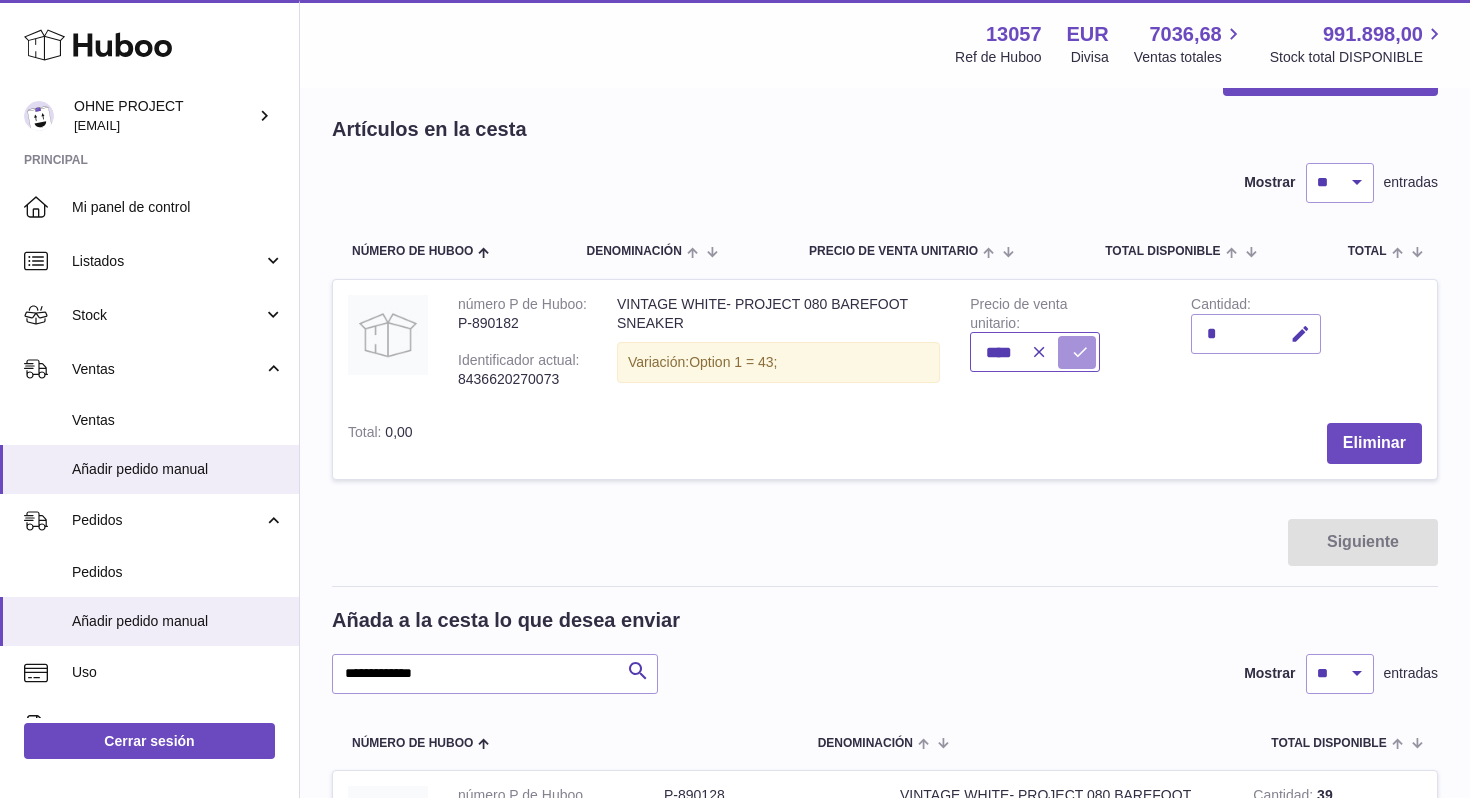 type on "****" 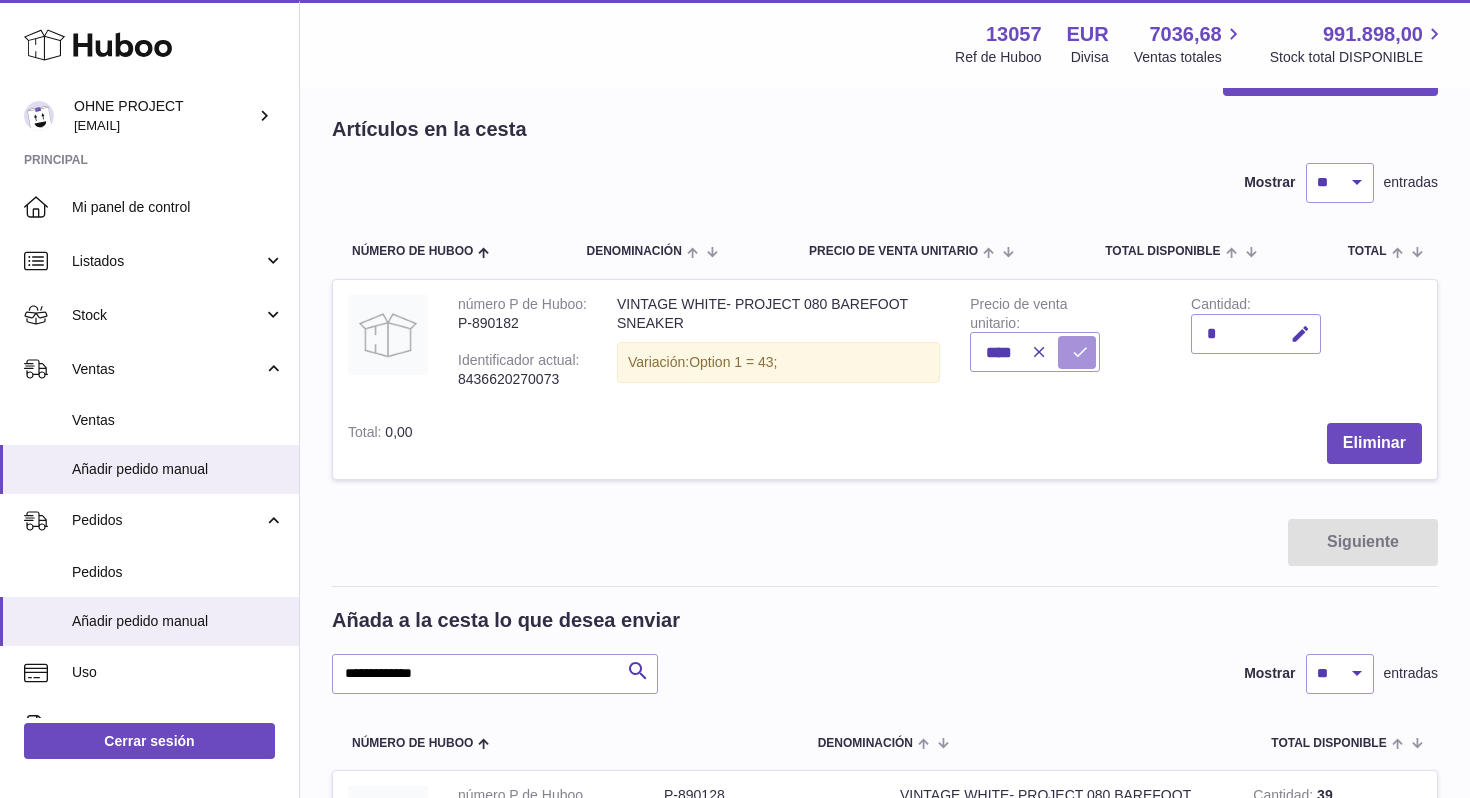 click at bounding box center (1077, 352) 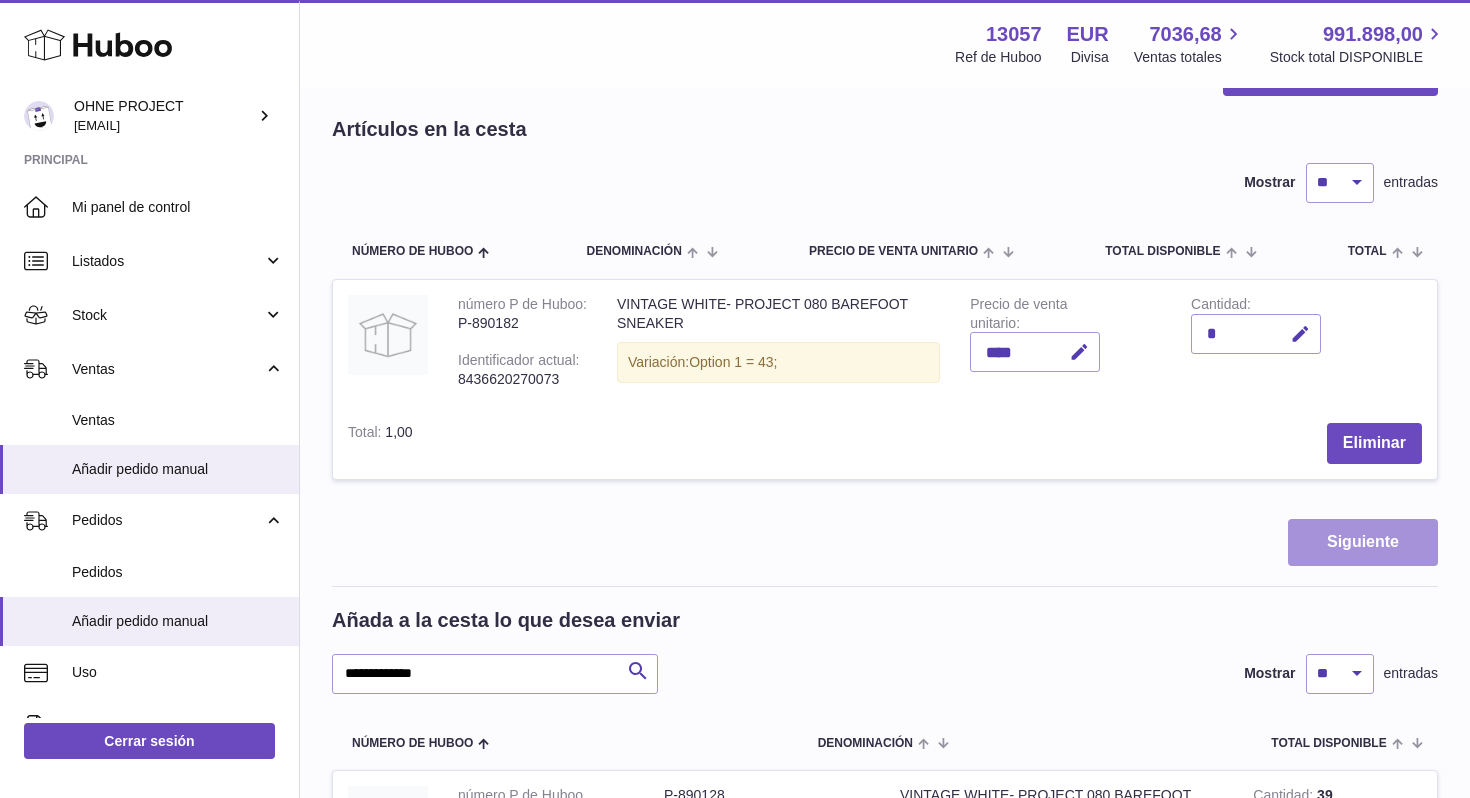 click on "Siguiente" at bounding box center [1363, 542] 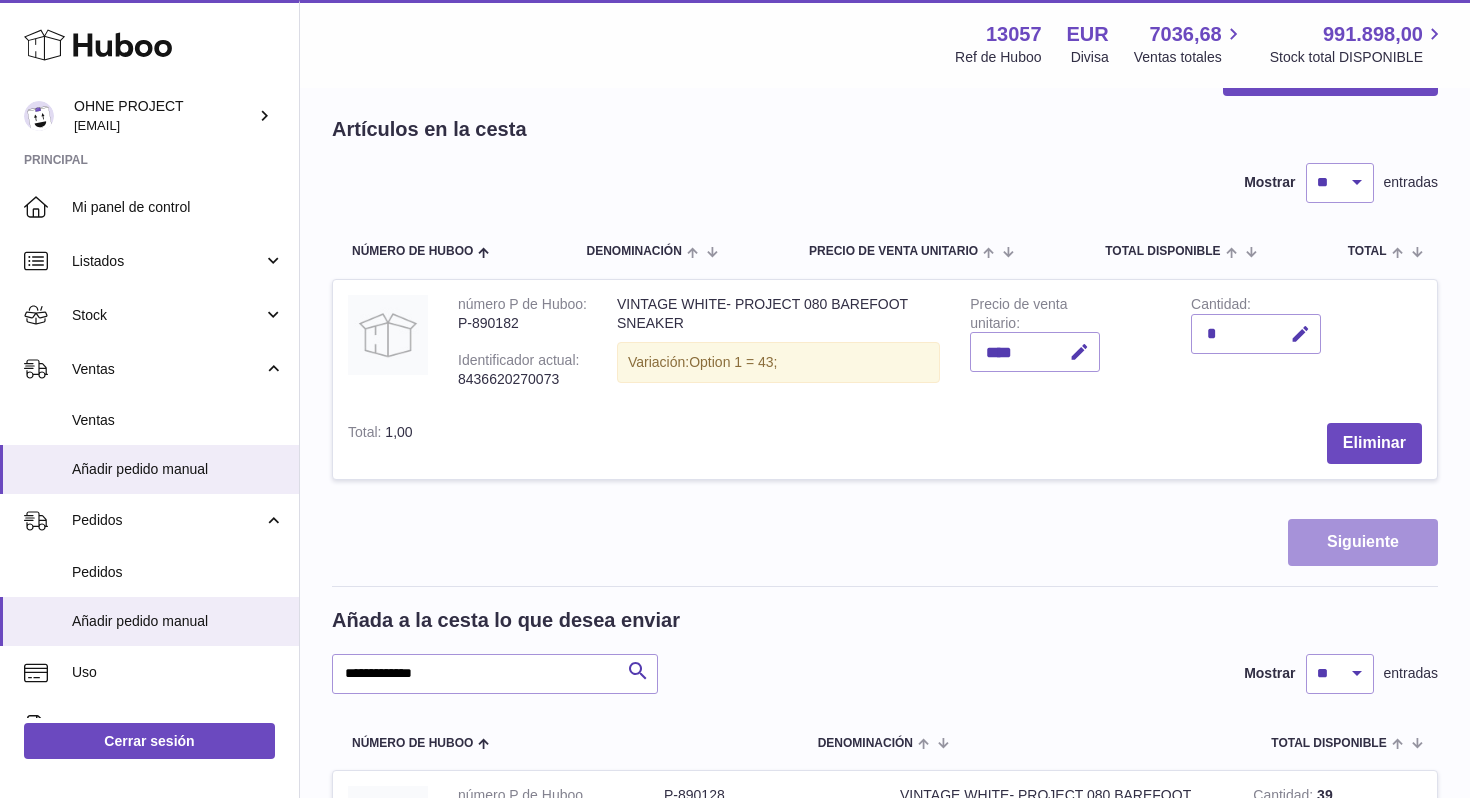 scroll, scrollTop: 0, scrollLeft: 0, axis: both 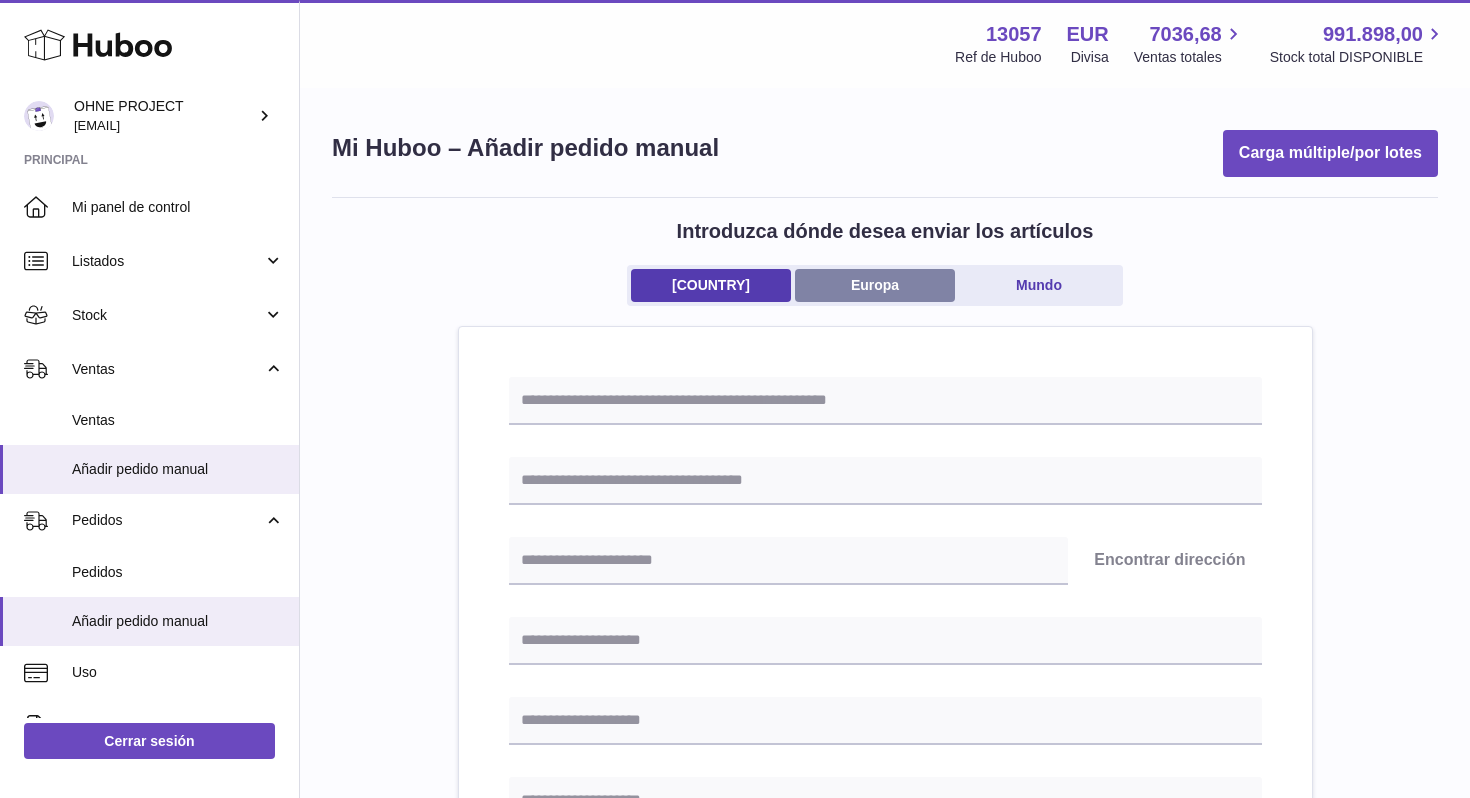 click on "Europa" at bounding box center (875, 285) 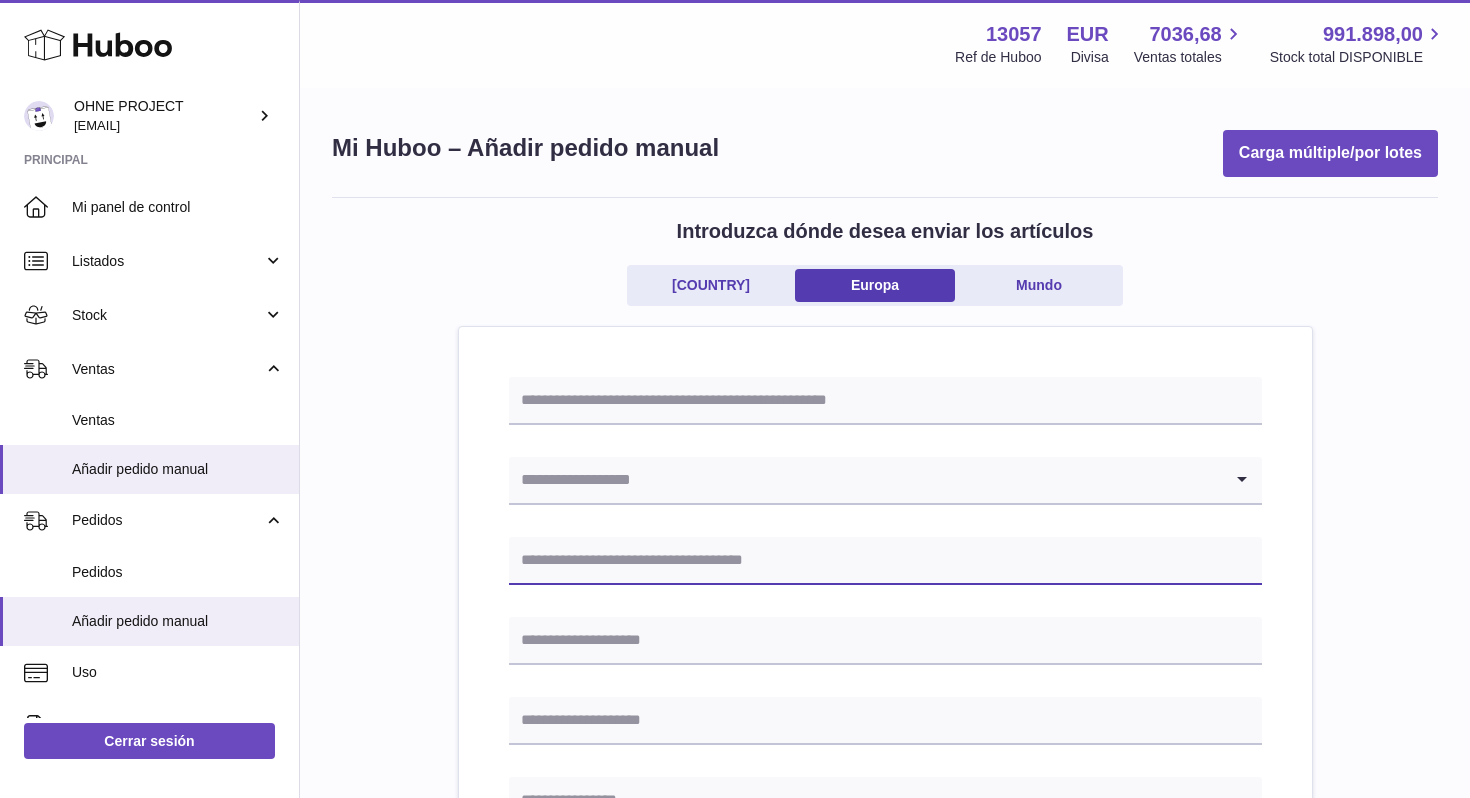 click at bounding box center [885, 561] 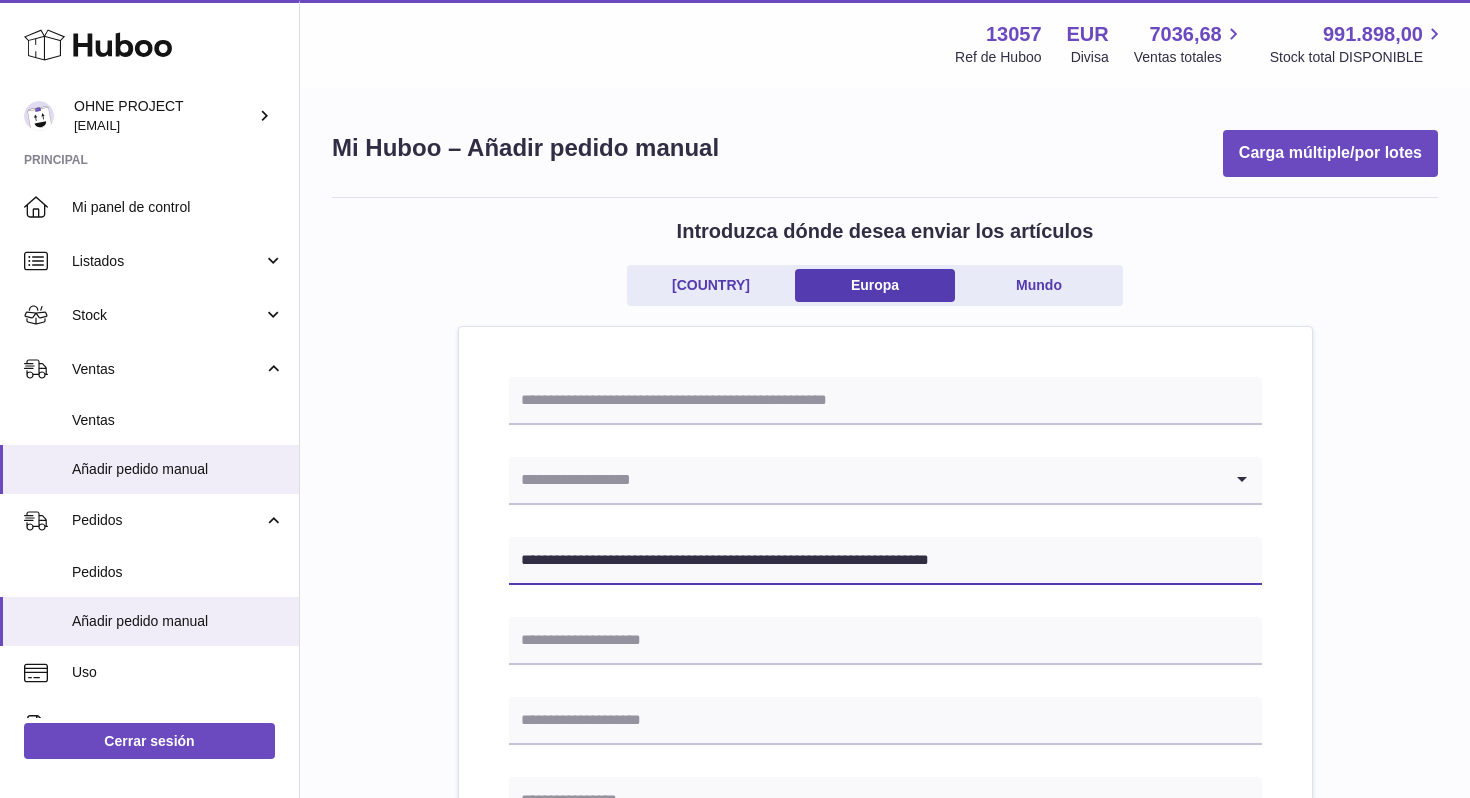 drag, startPoint x: 655, startPoint y: 560, endPoint x: 429, endPoint y: 549, distance: 226.26755 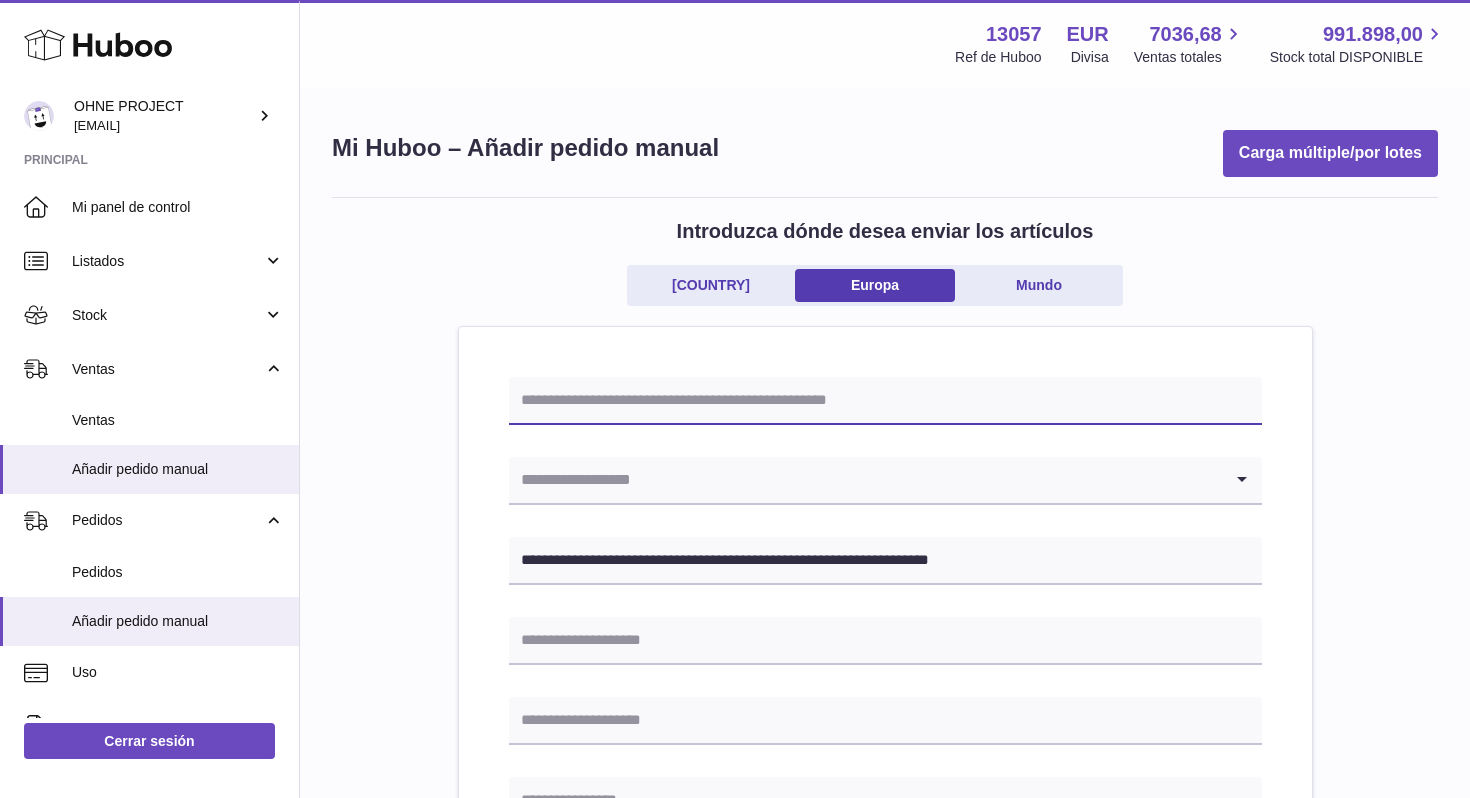 click at bounding box center [885, 401] 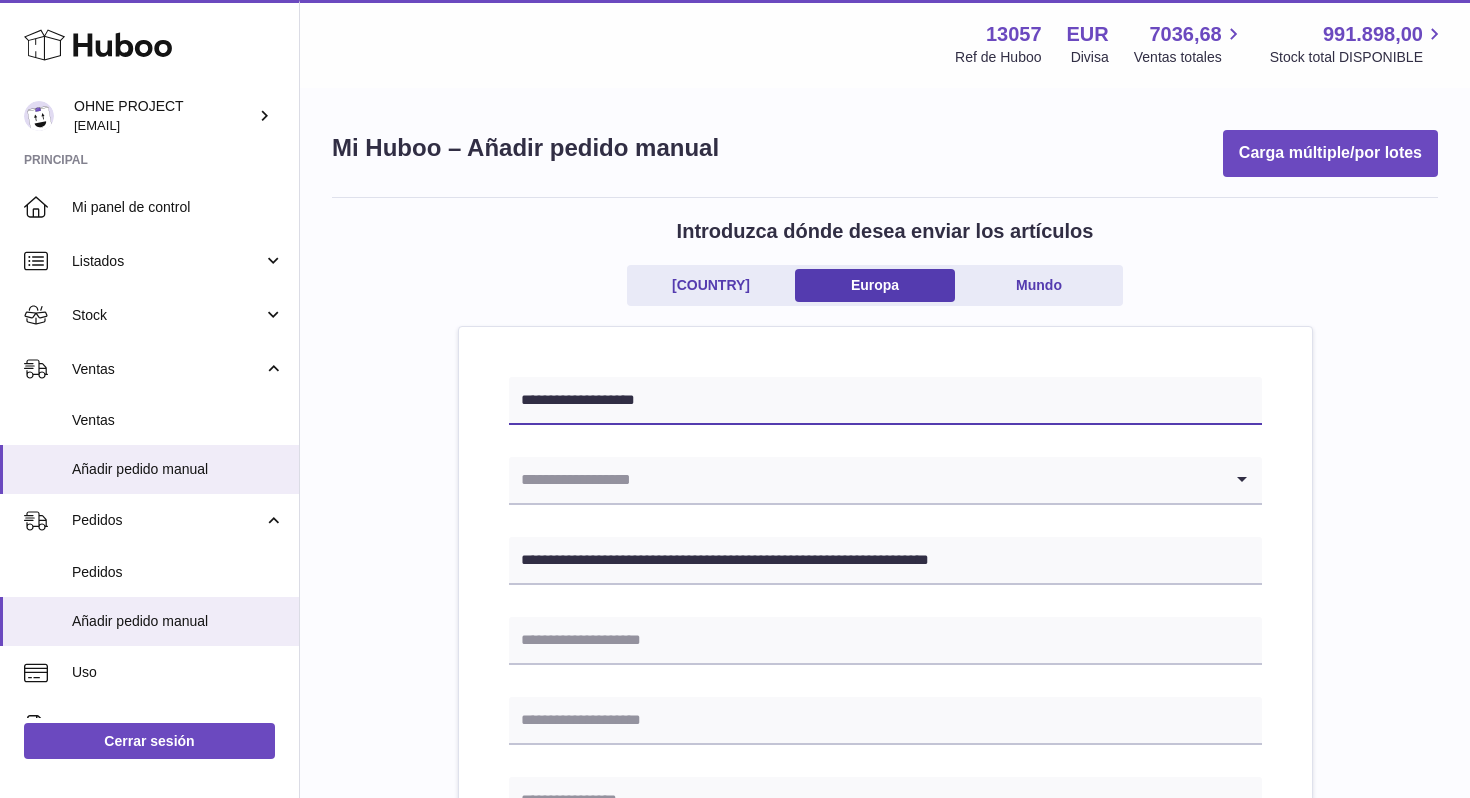 type on "**********" 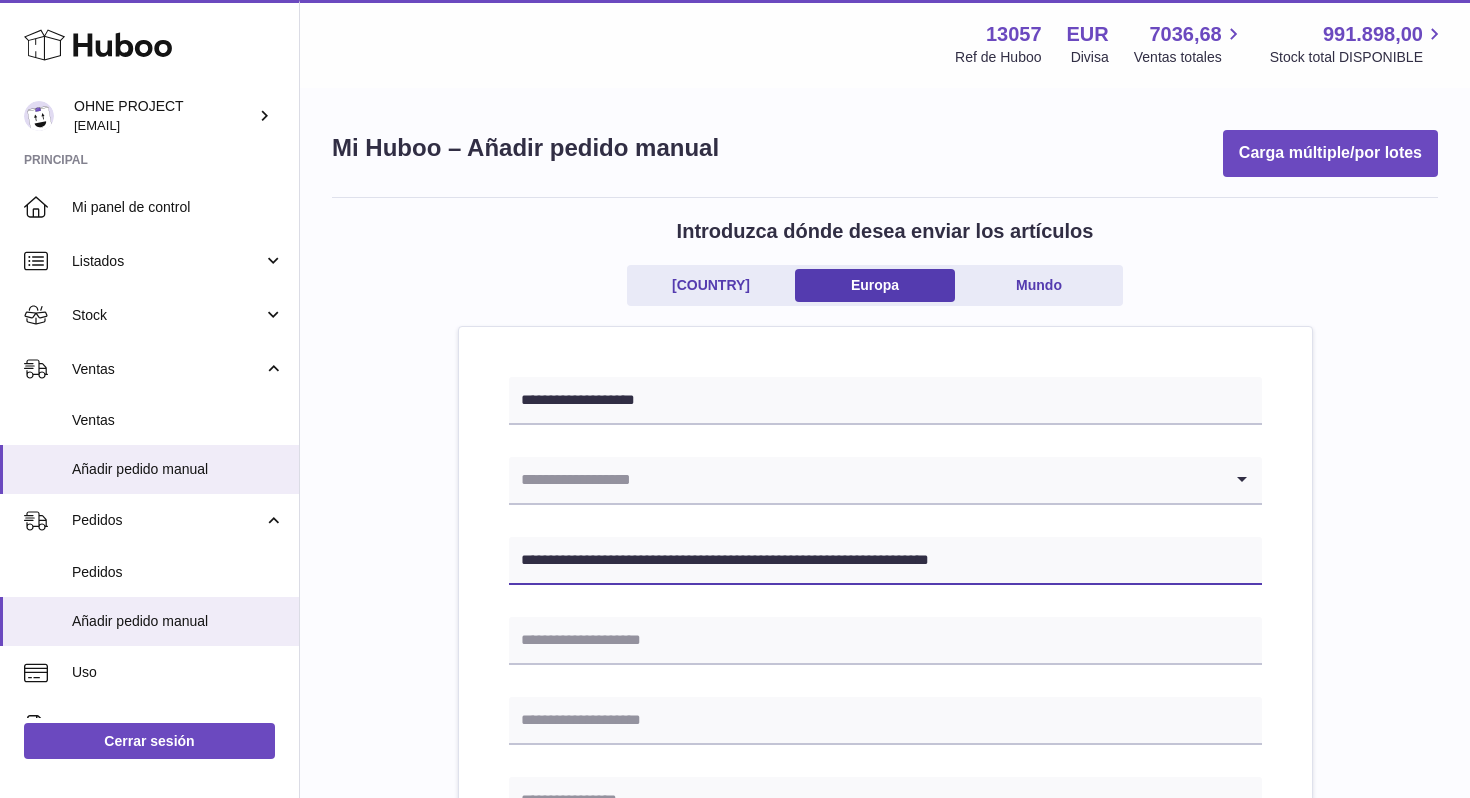 drag, startPoint x: 658, startPoint y: 560, endPoint x: 807, endPoint y: 556, distance: 149.05368 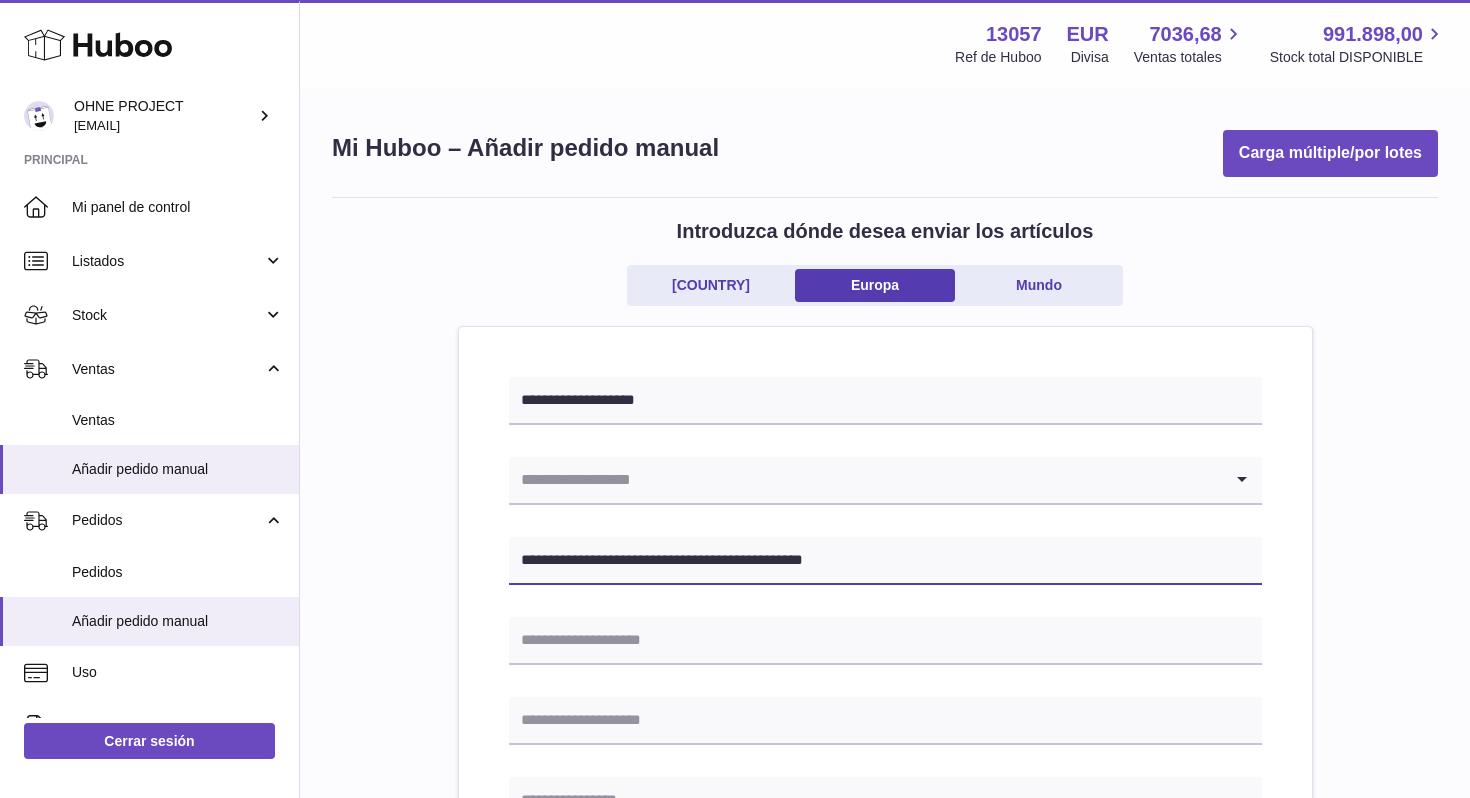 type on "**********" 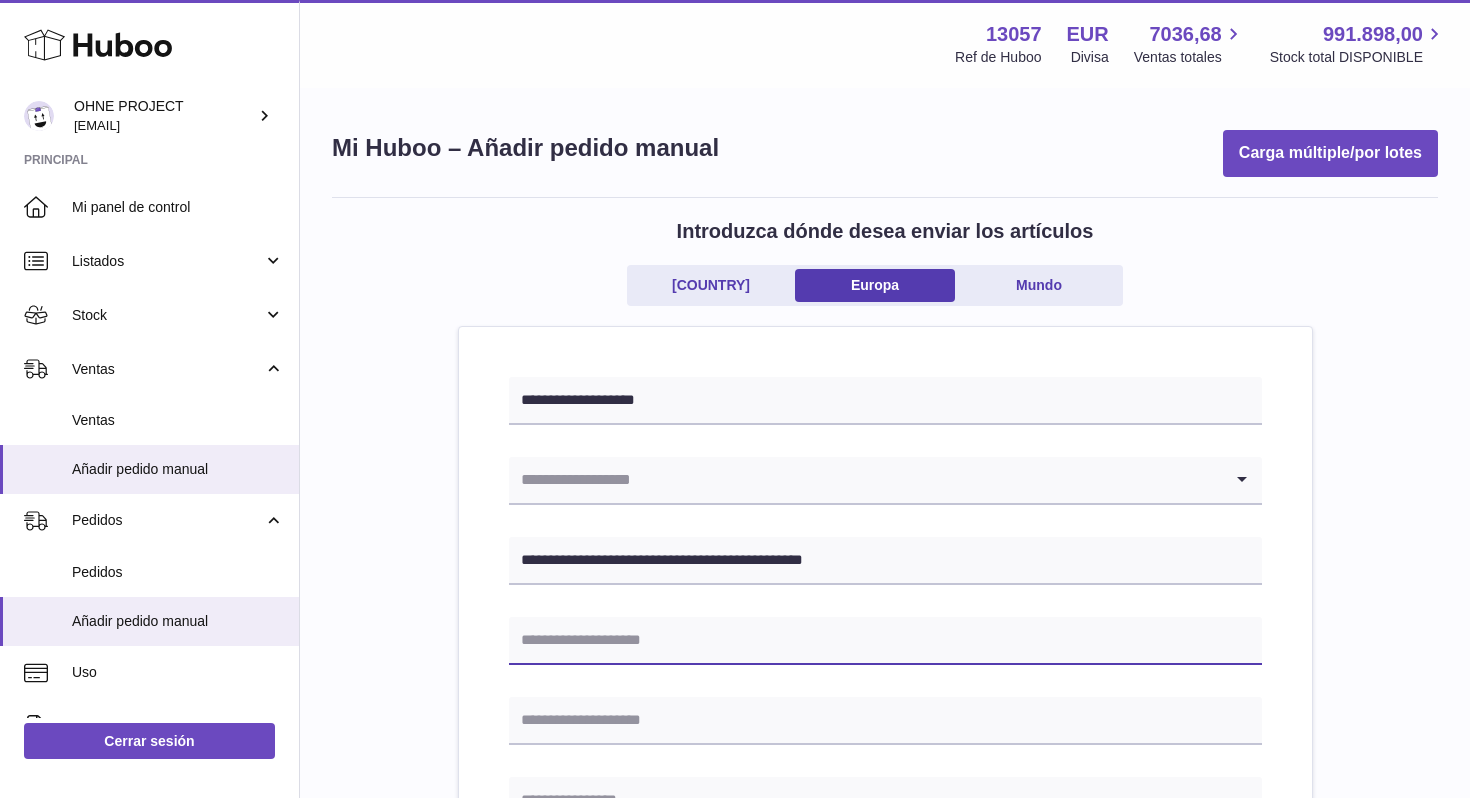 click at bounding box center [885, 641] 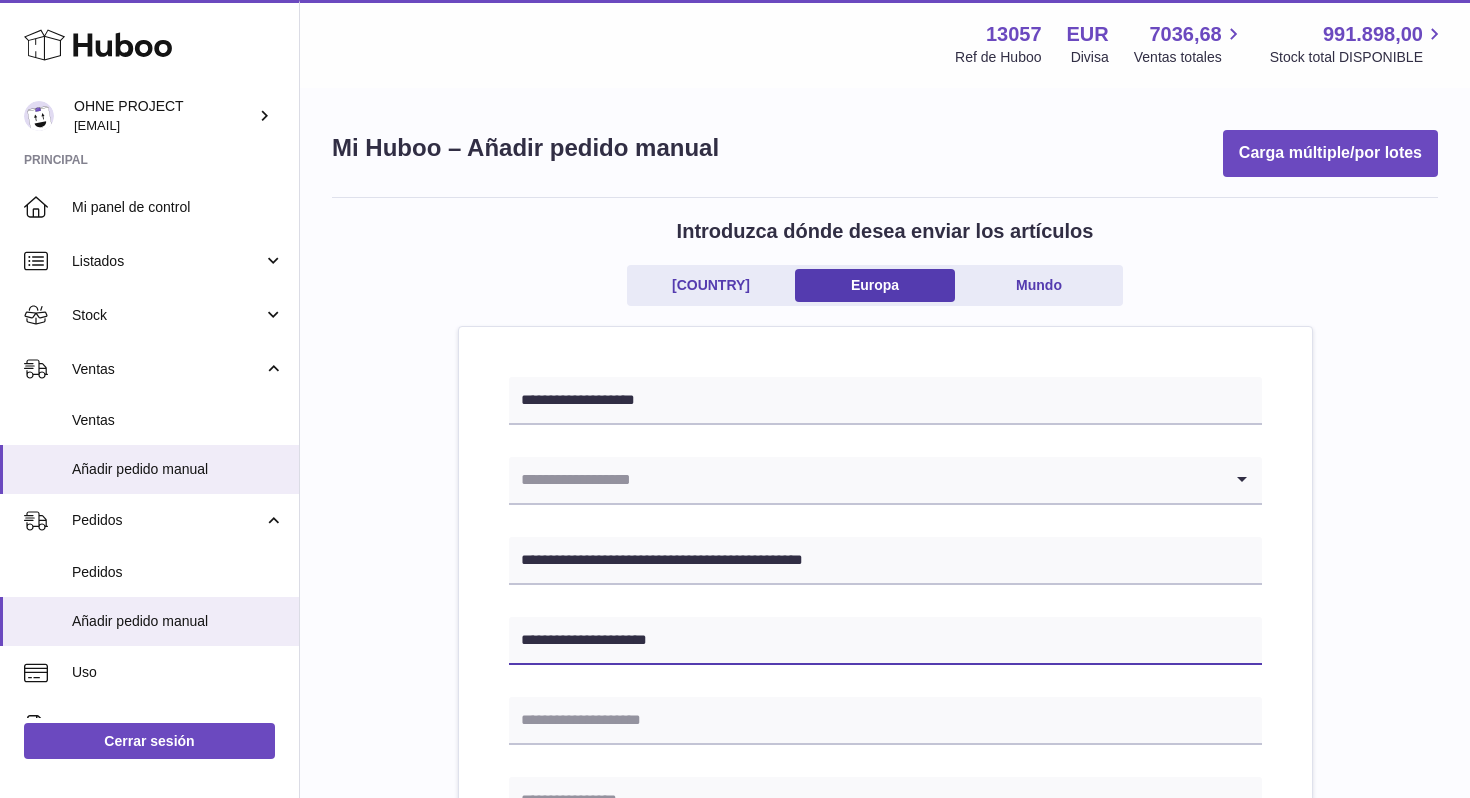 type on "**********" 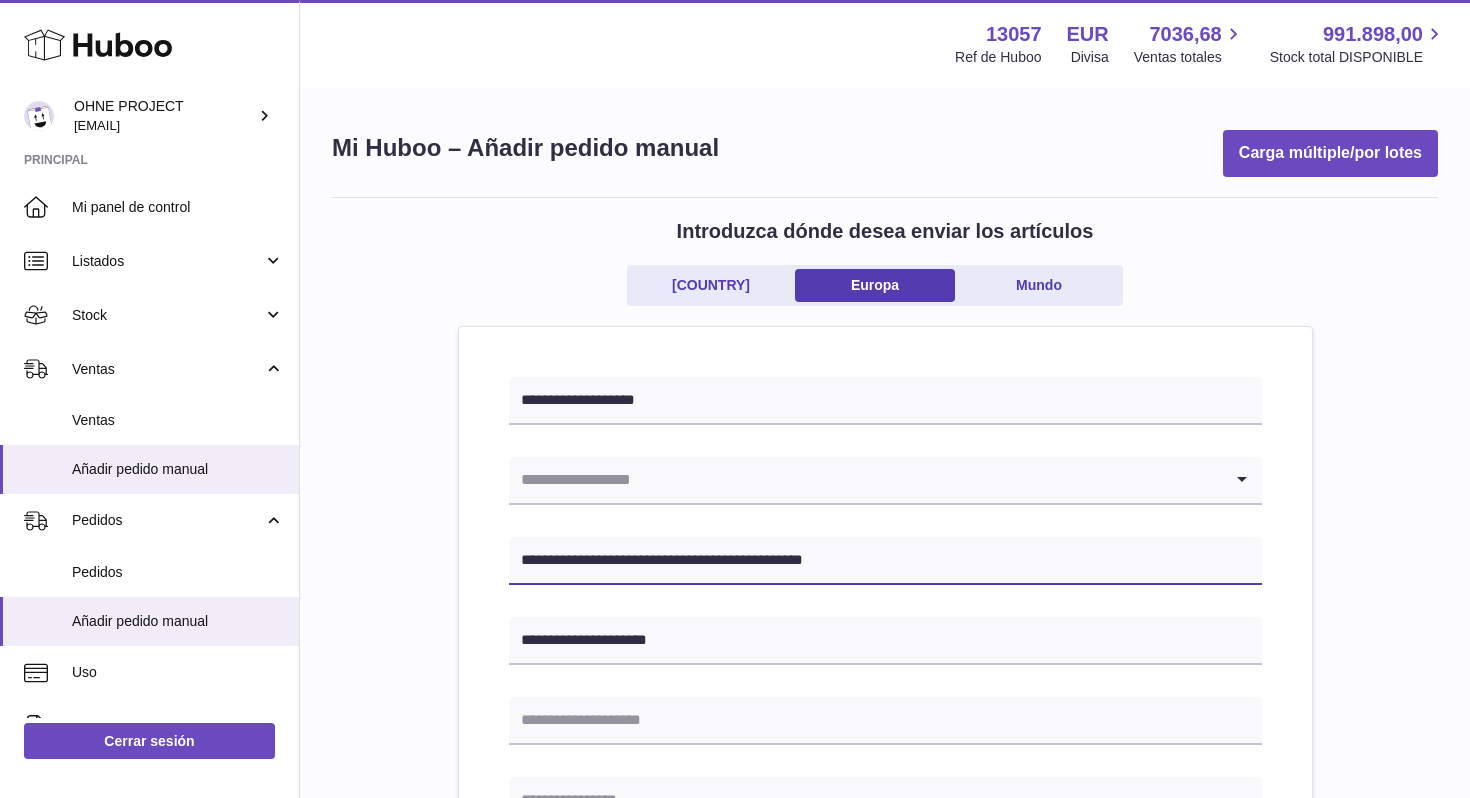 click on "**********" at bounding box center (885, 561) 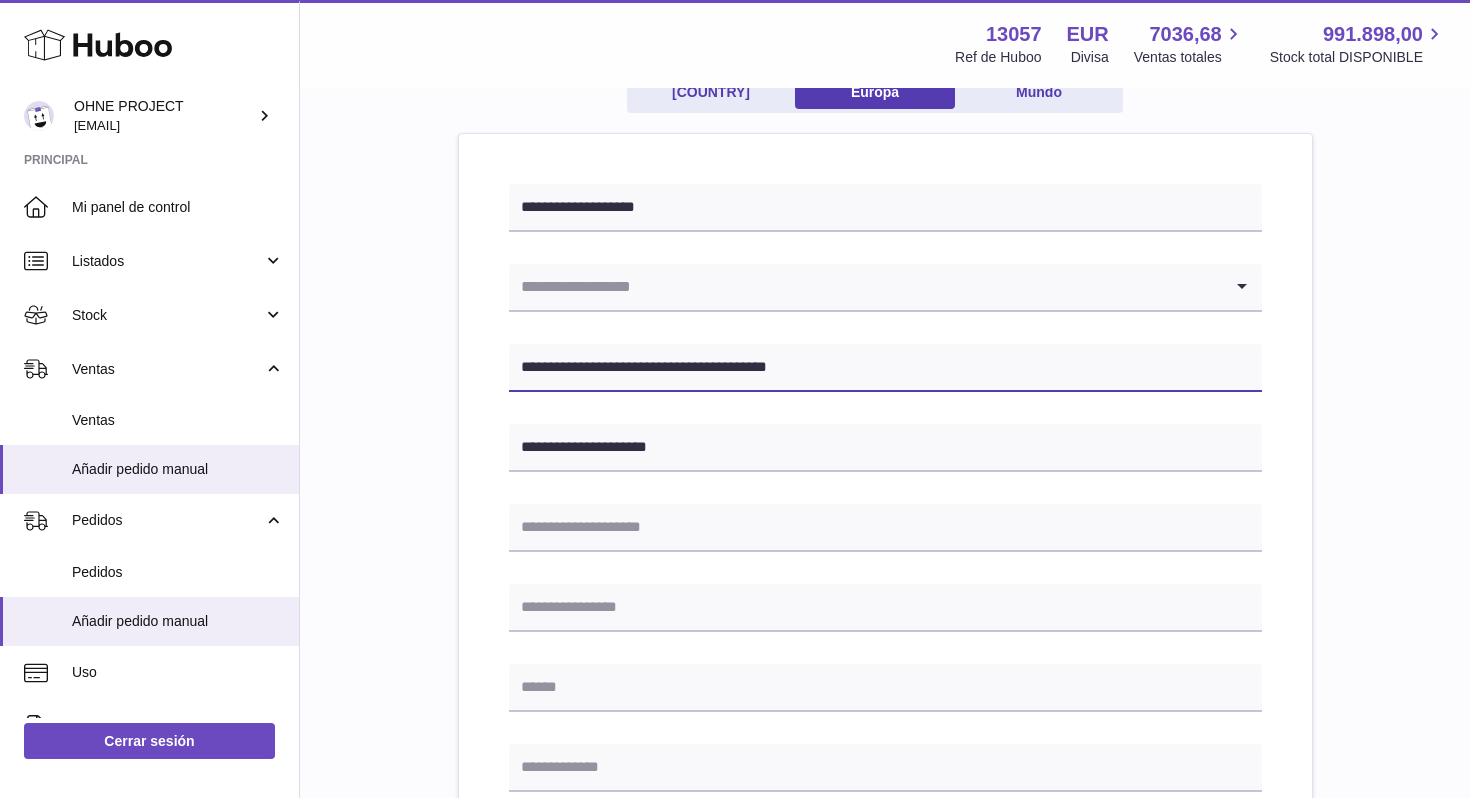 scroll, scrollTop: 192, scrollLeft: 0, axis: vertical 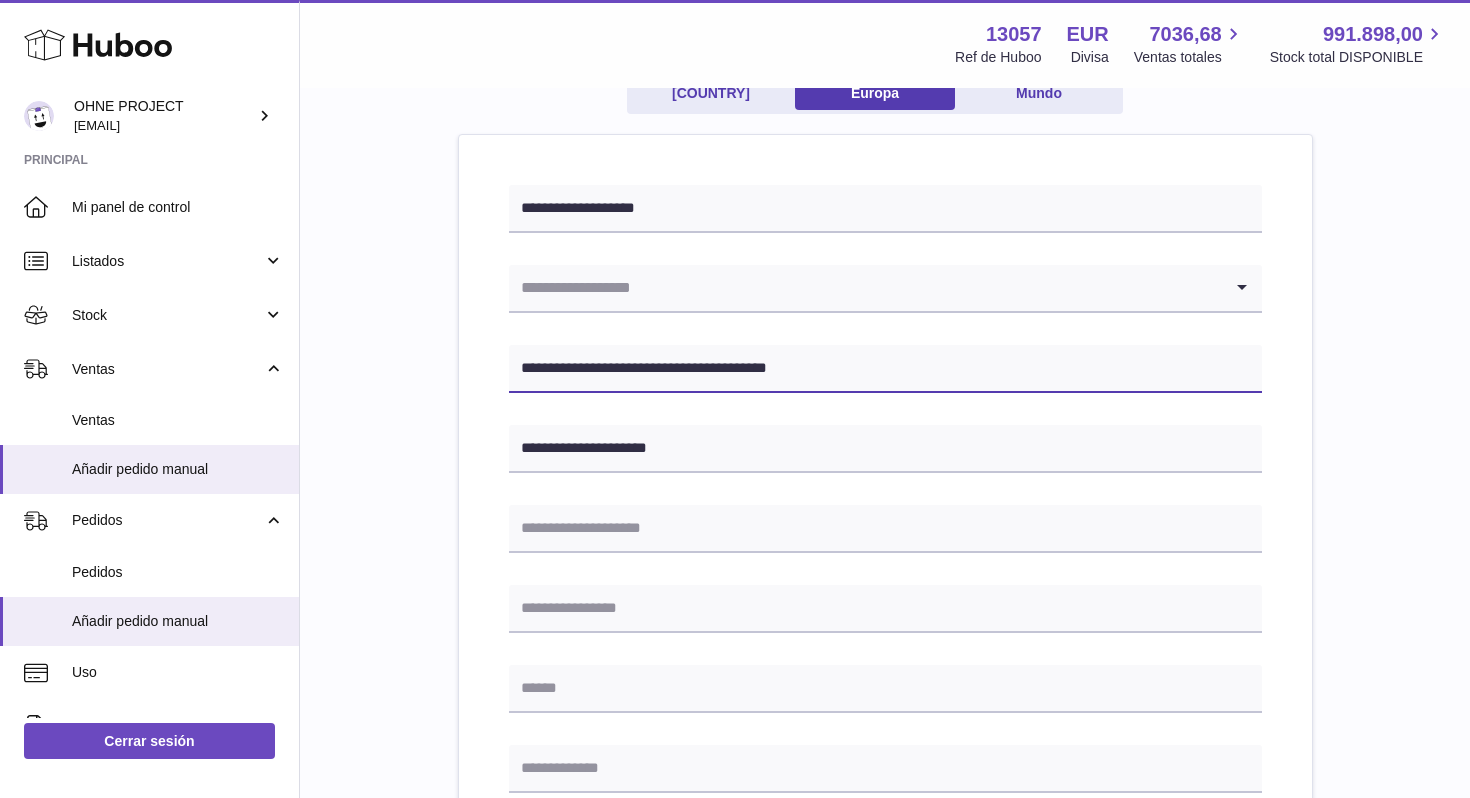 type on "**********" 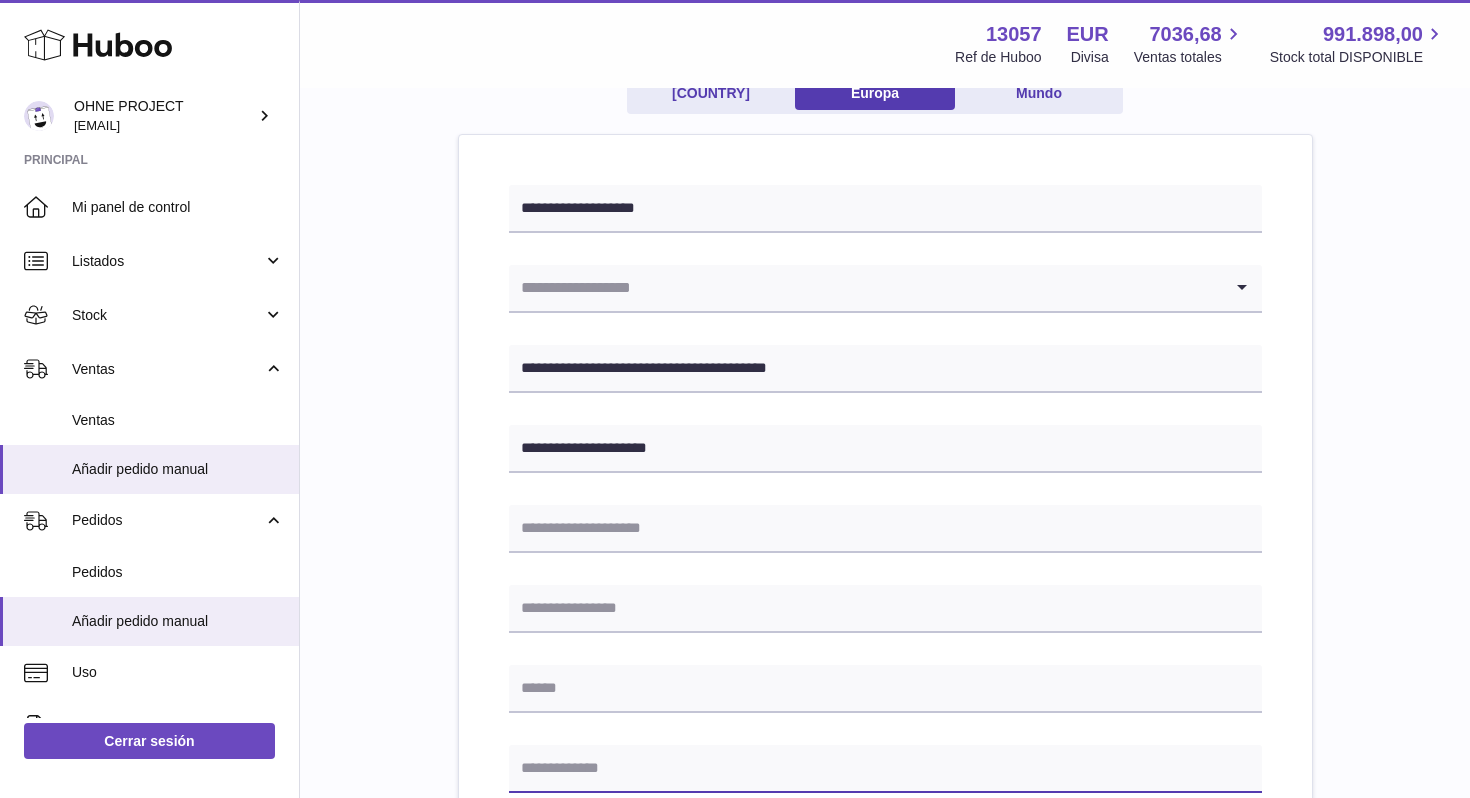 click at bounding box center [885, 769] 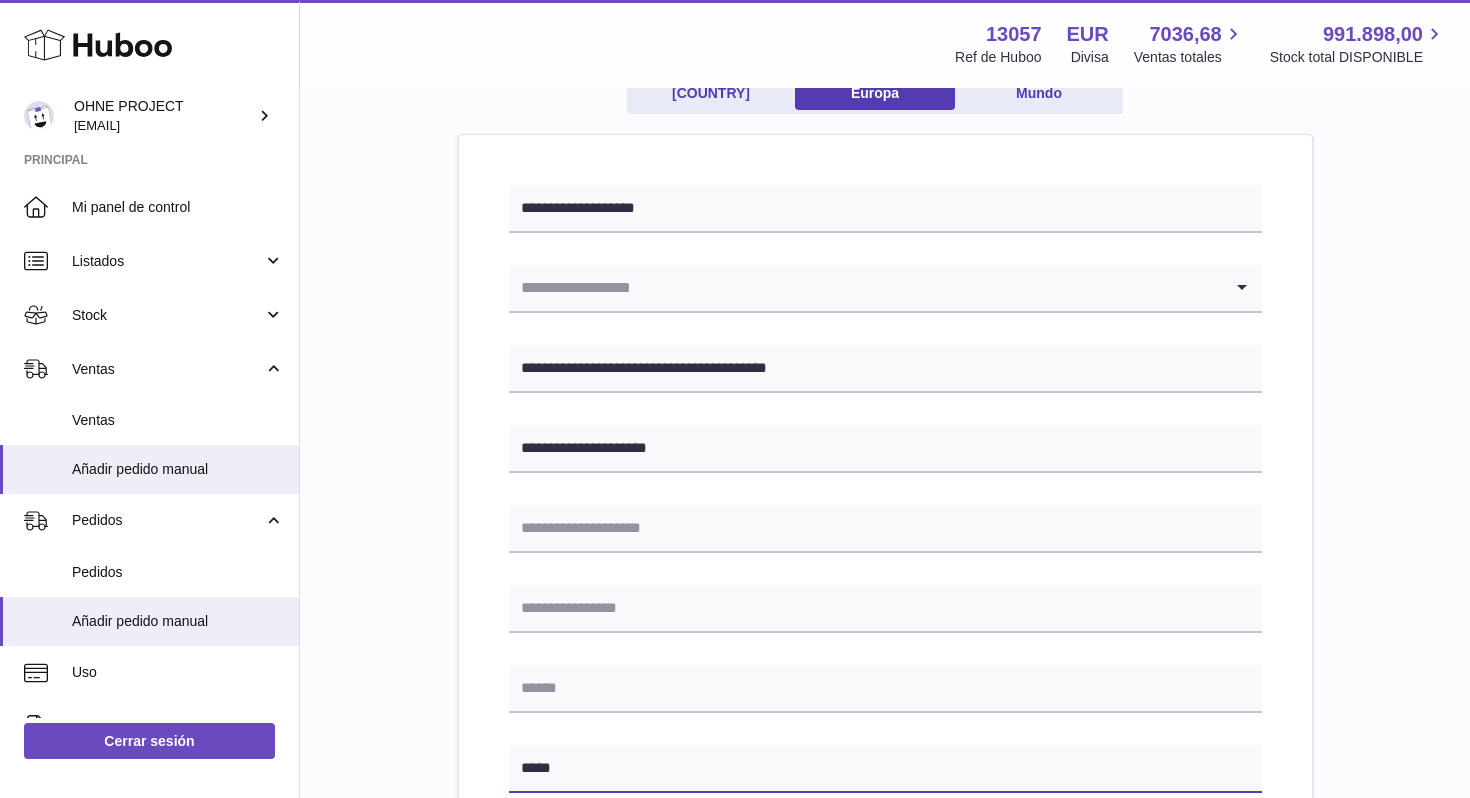 type on "*****" 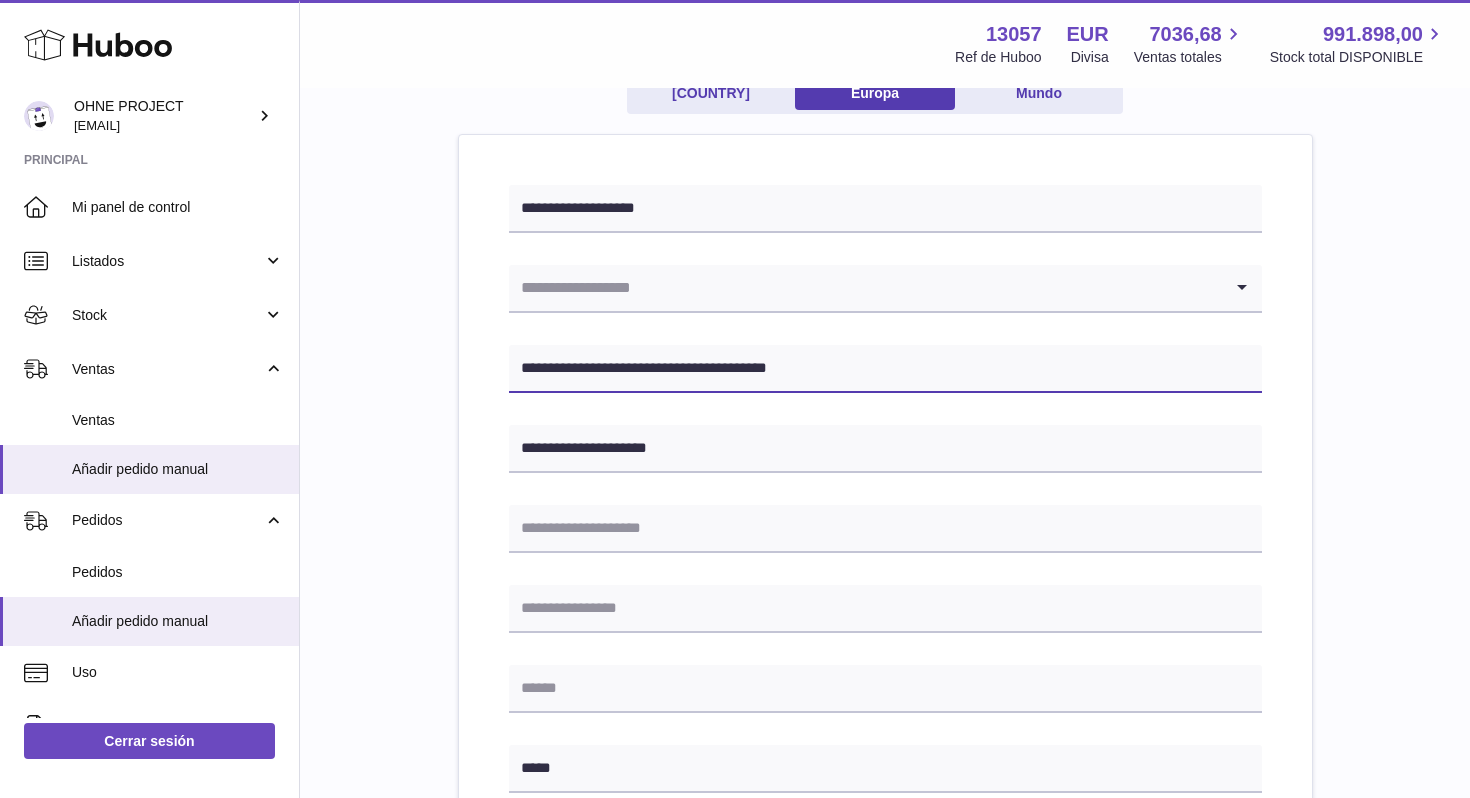 drag, startPoint x: 659, startPoint y: 364, endPoint x: 762, endPoint y: 364, distance: 103 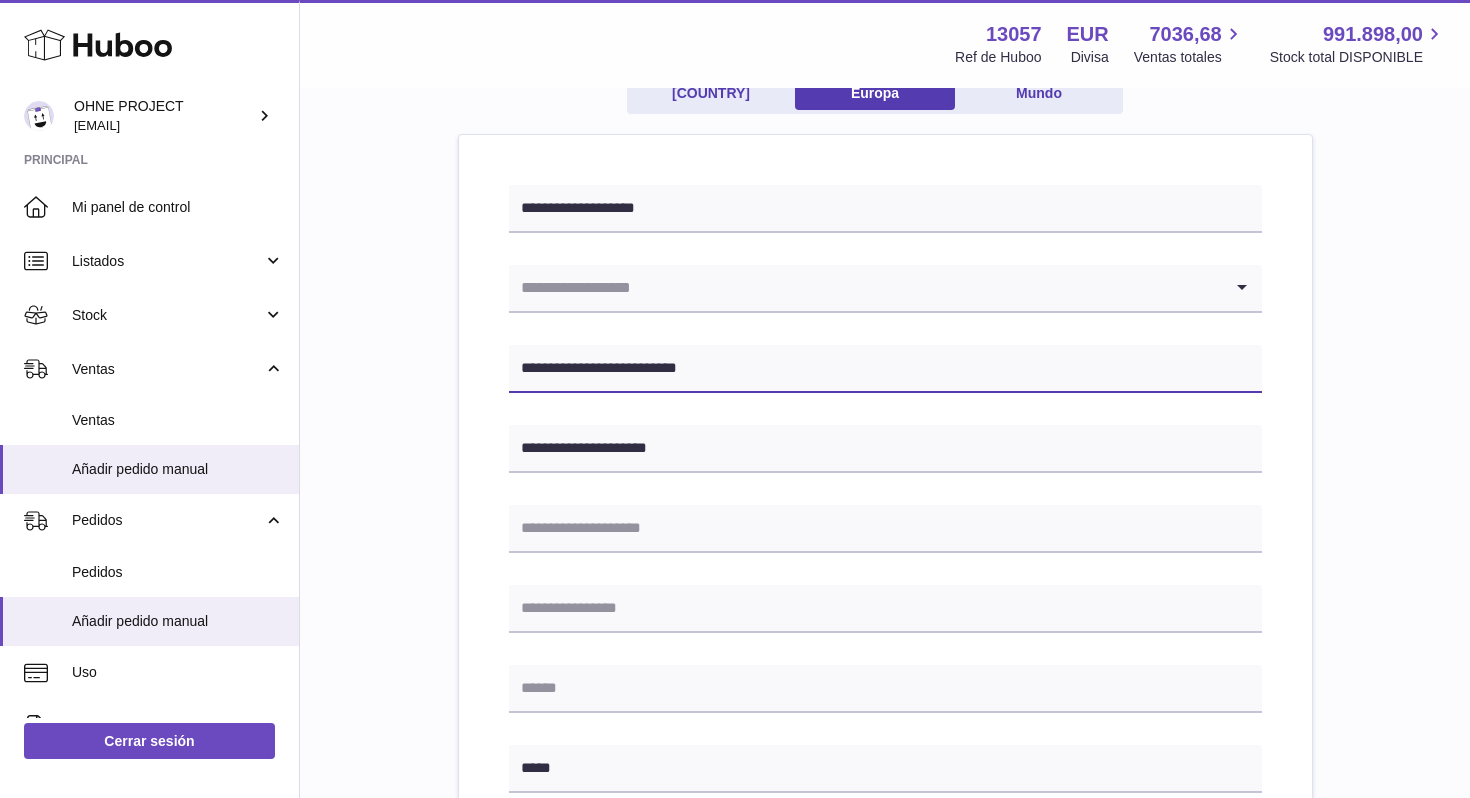 click on "**********" at bounding box center (885, 369) 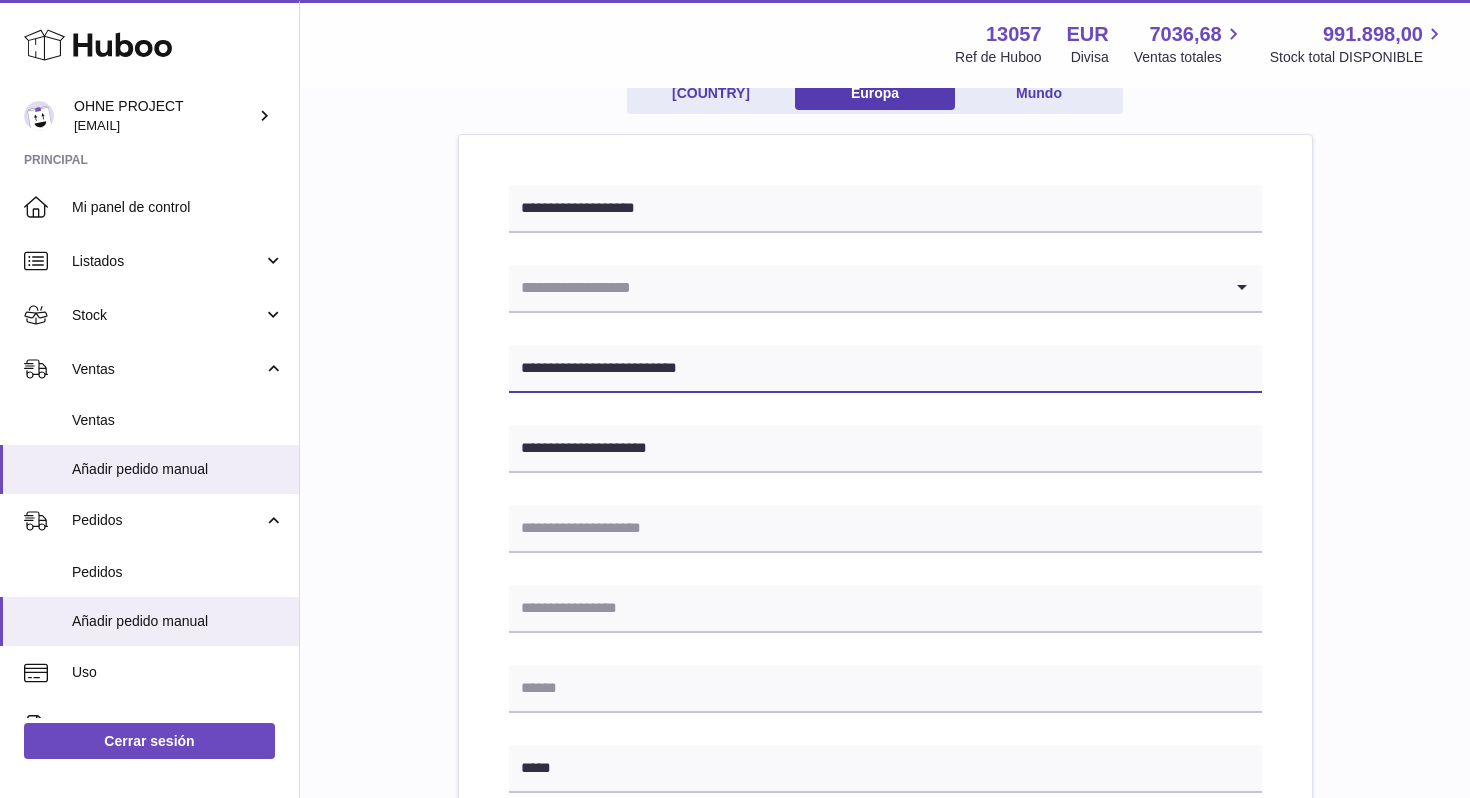 click on "**********" at bounding box center [885, 369] 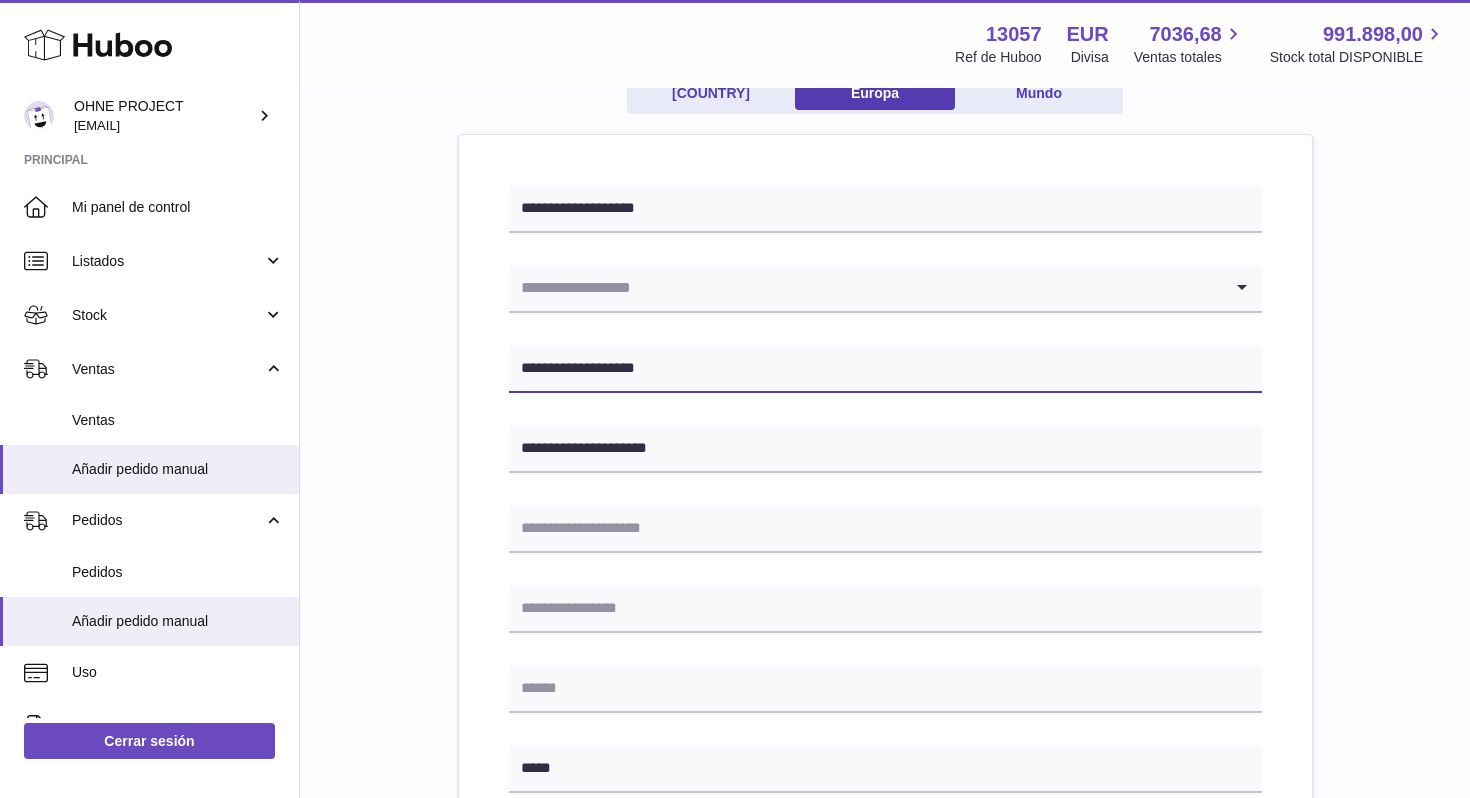 type on "**********" 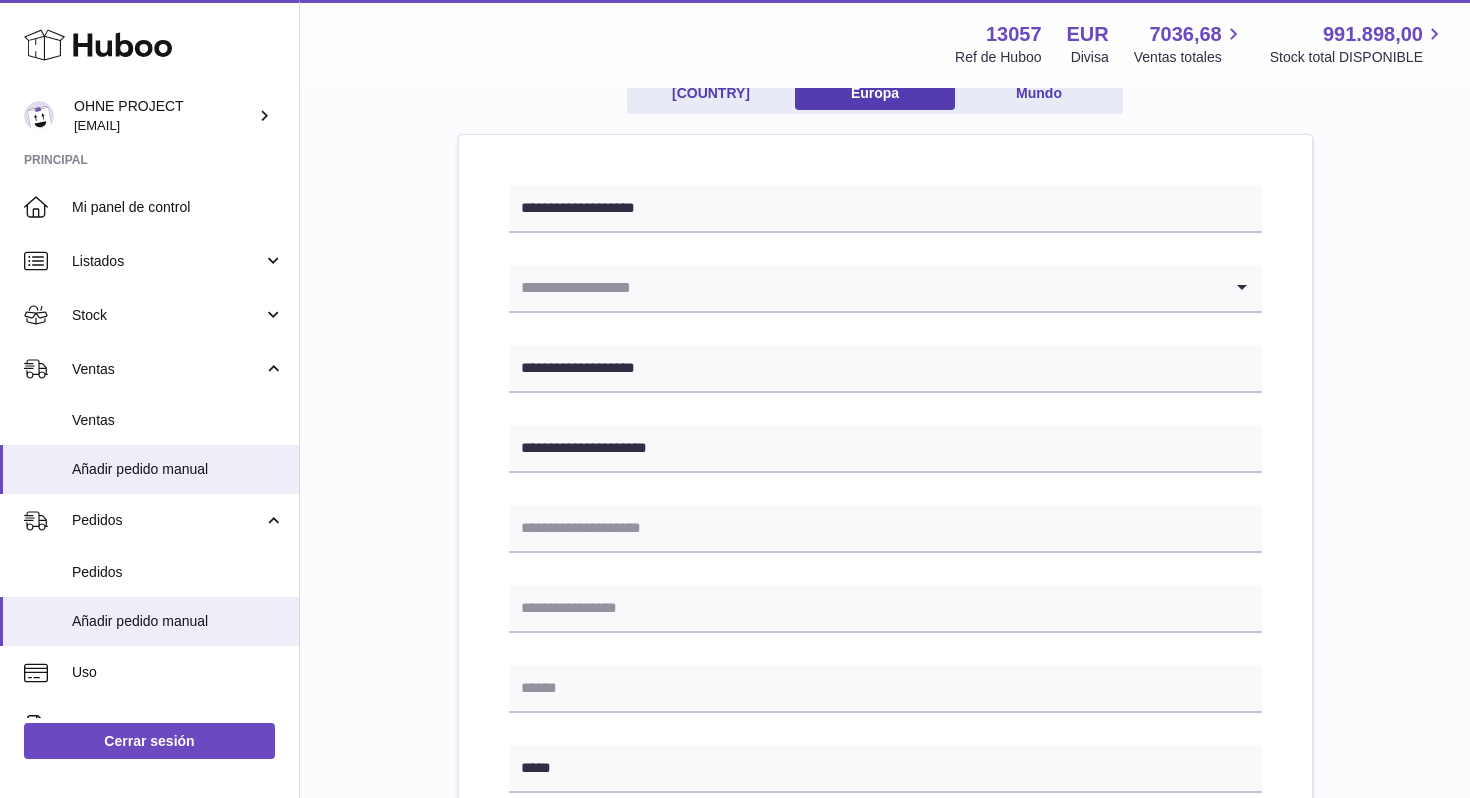 click at bounding box center (865, 288) 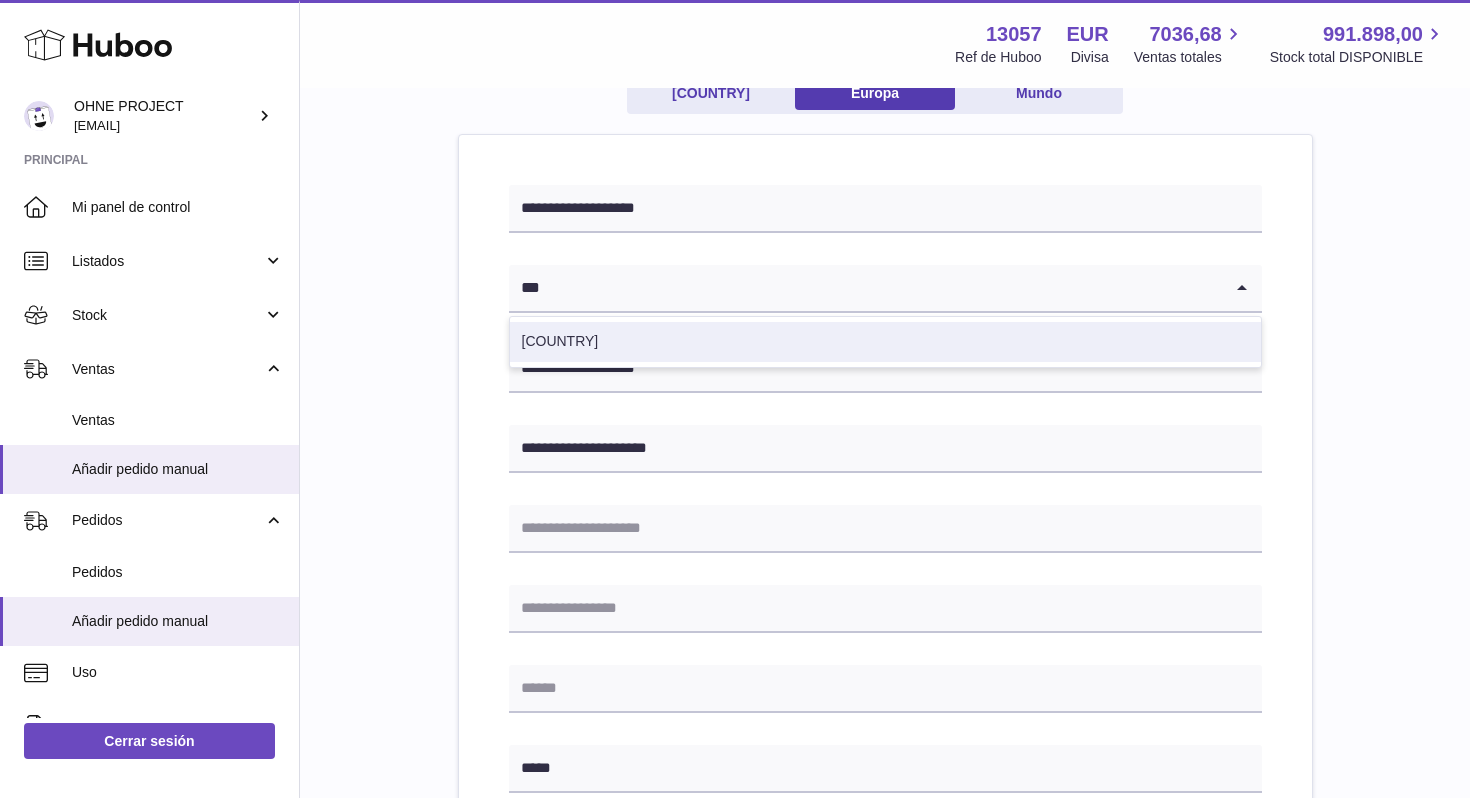 type on "***" 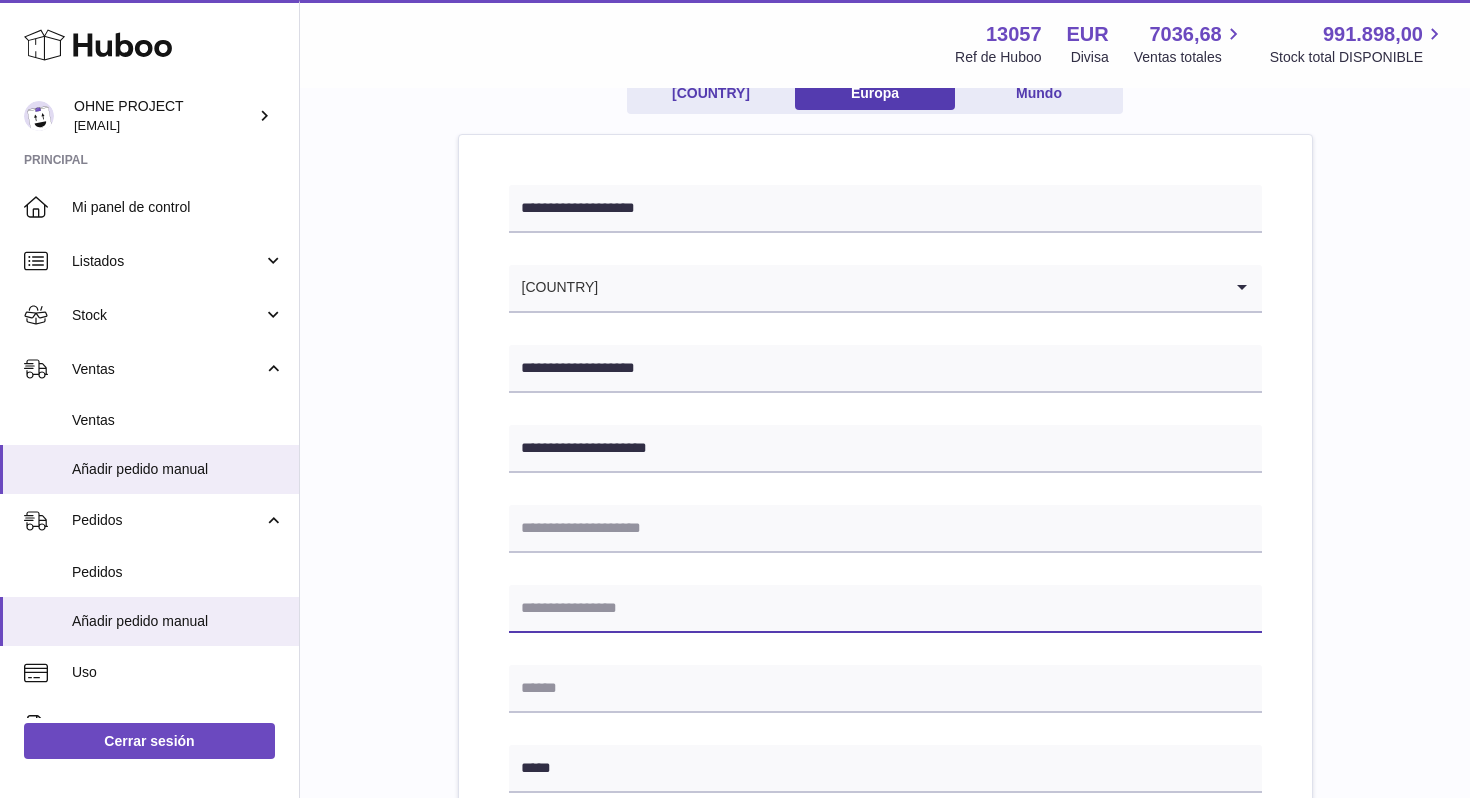 click at bounding box center (885, 609) 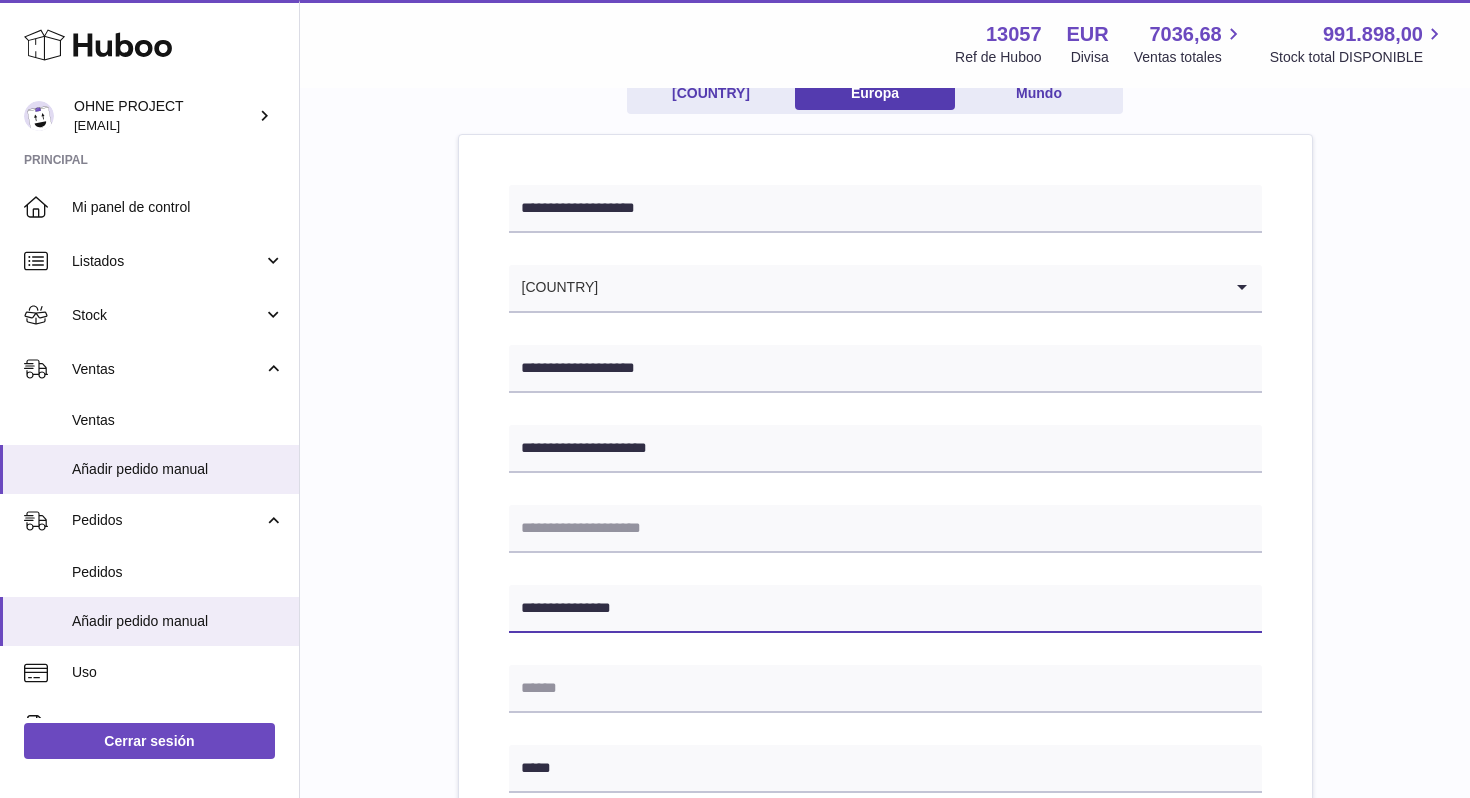 type on "**********" 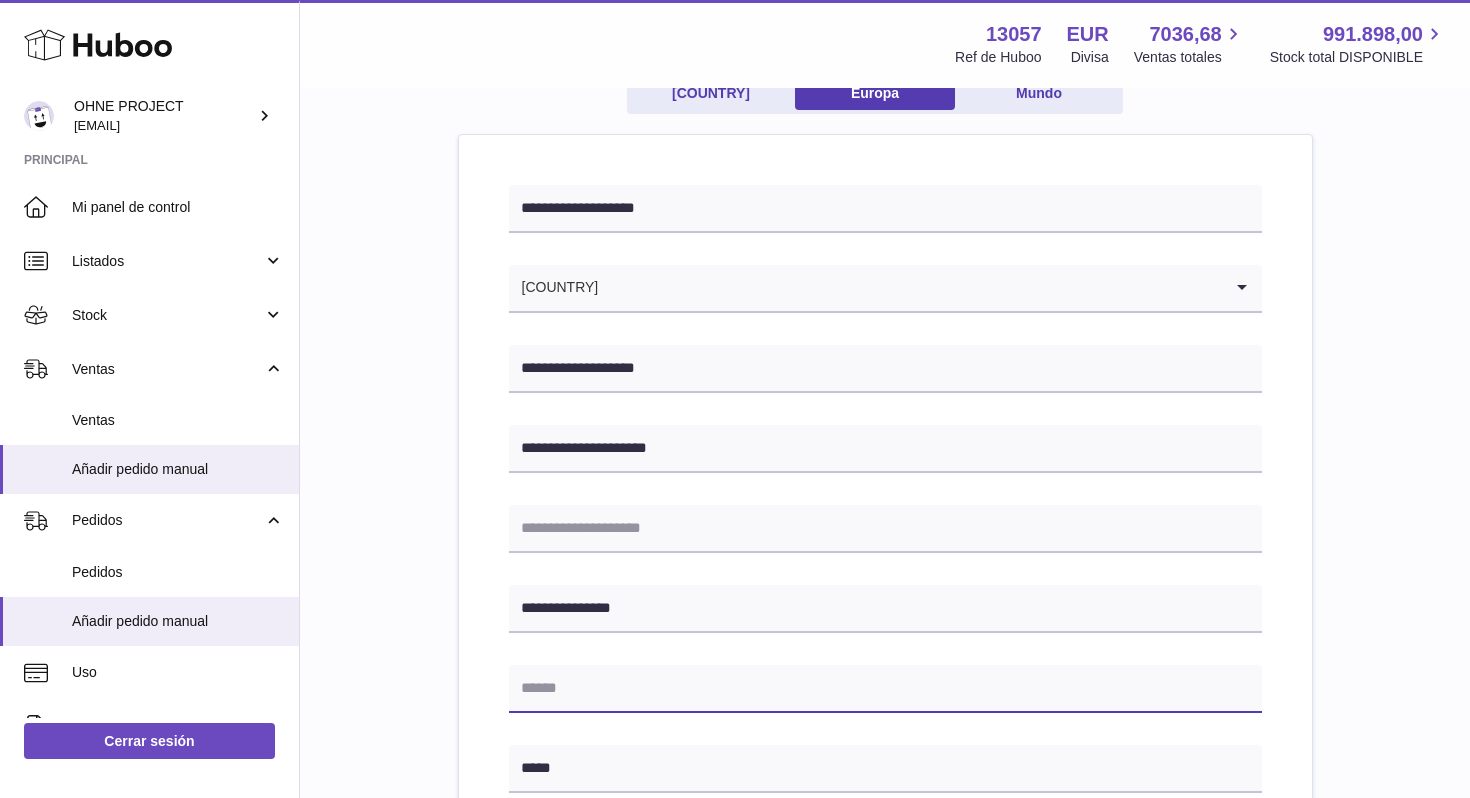 click at bounding box center (885, 689) 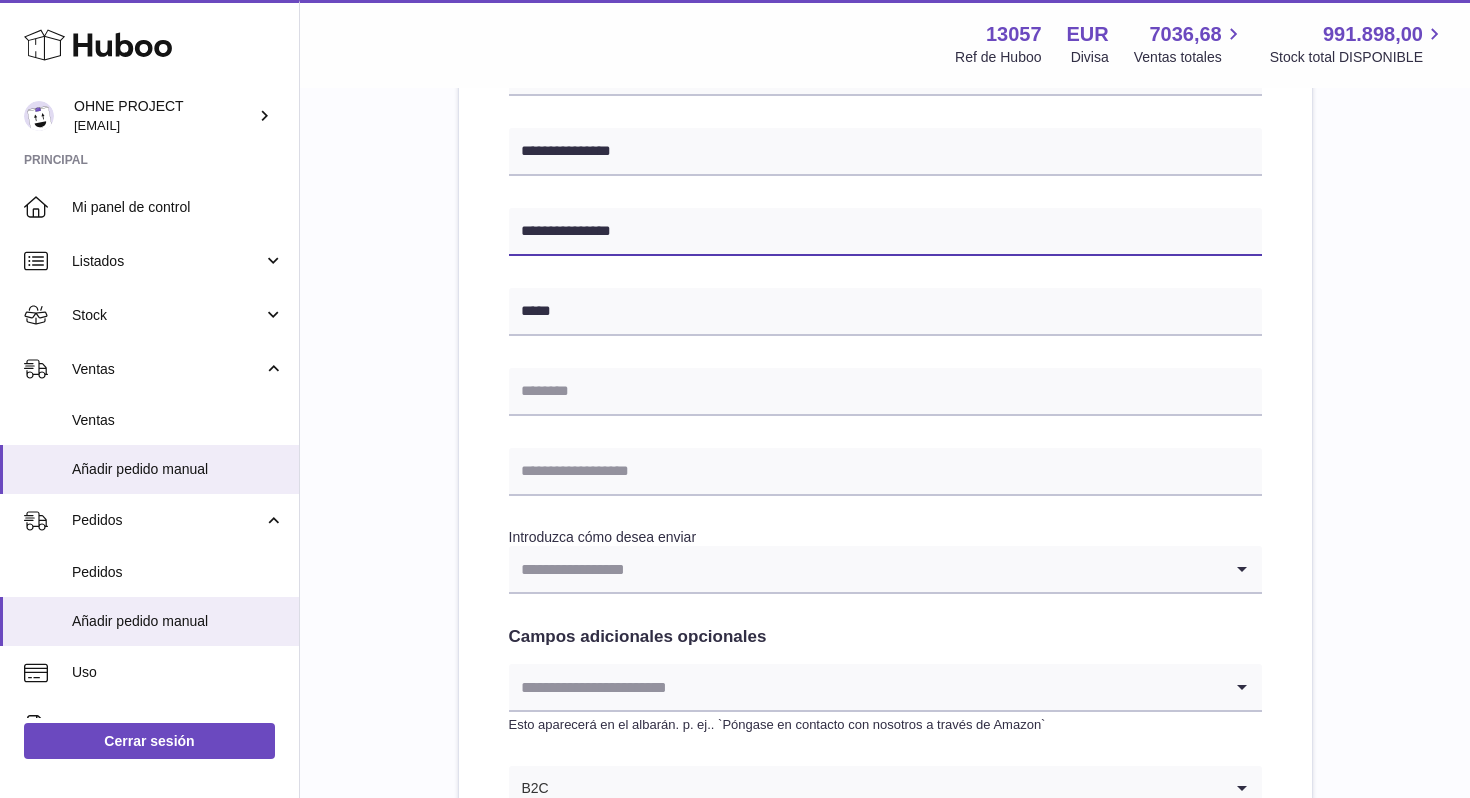 scroll, scrollTop: 715, scrollLeft: 0, axis: vertical 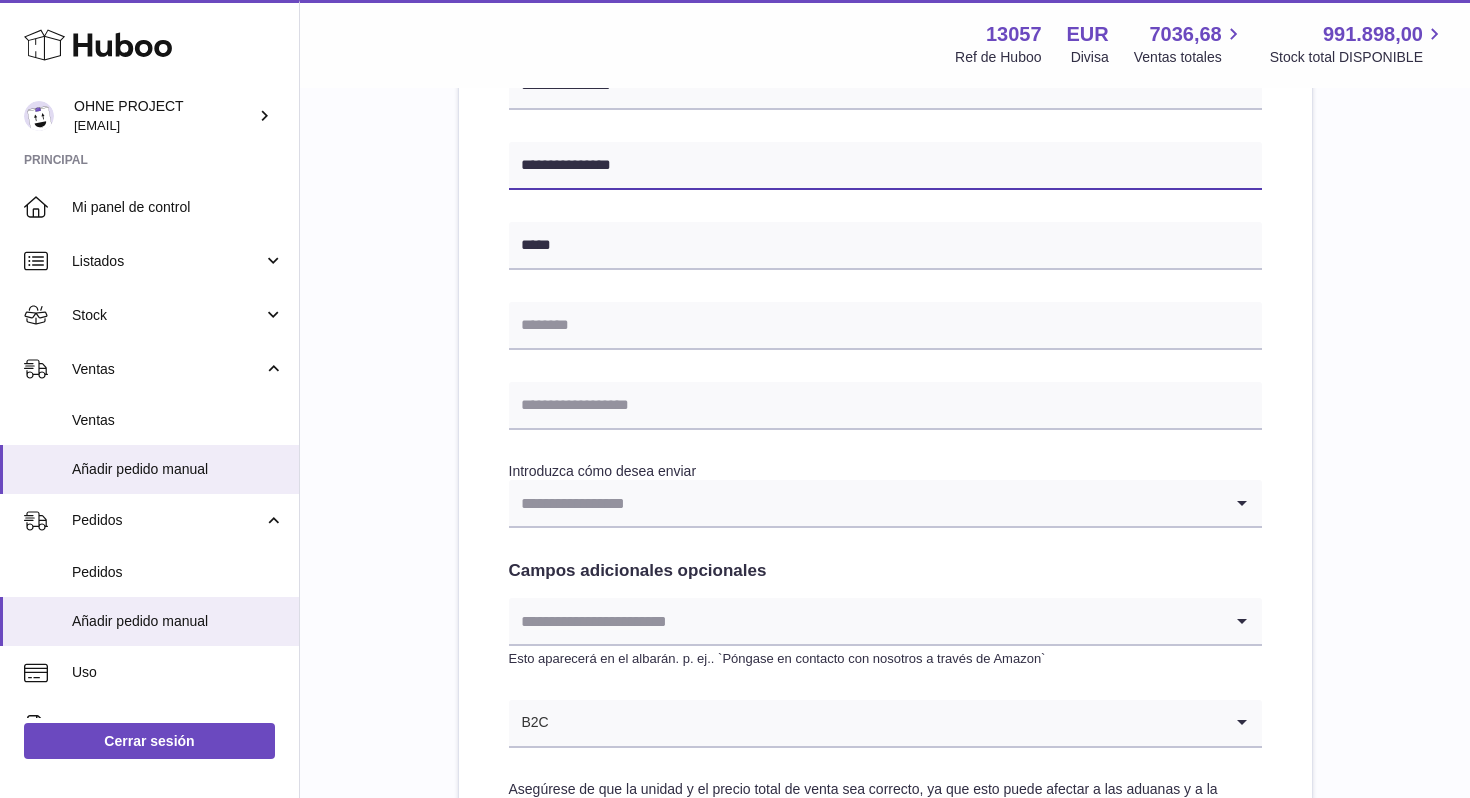 type on "**********" 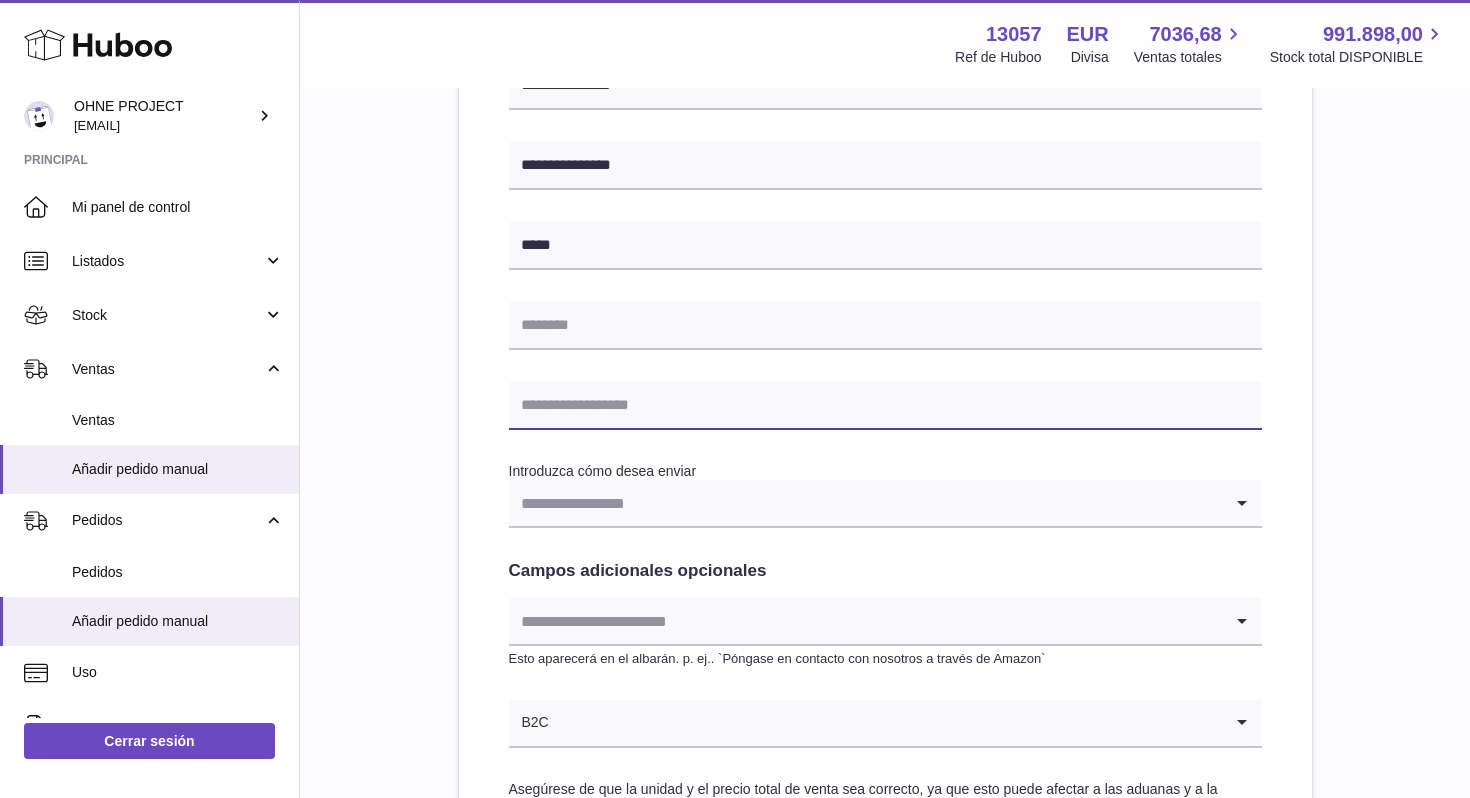 click at bounding box center (885, 406) 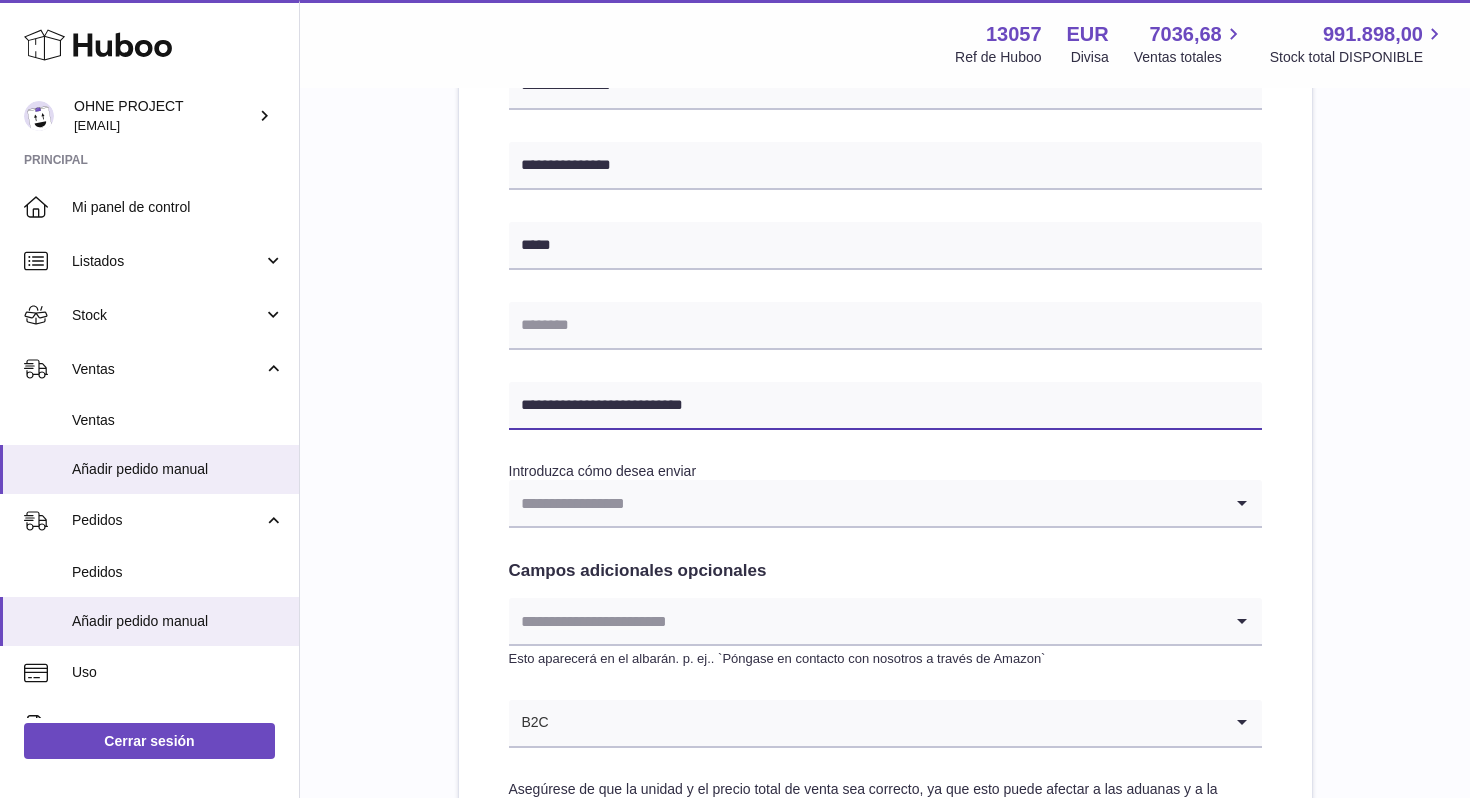 type on "**********" 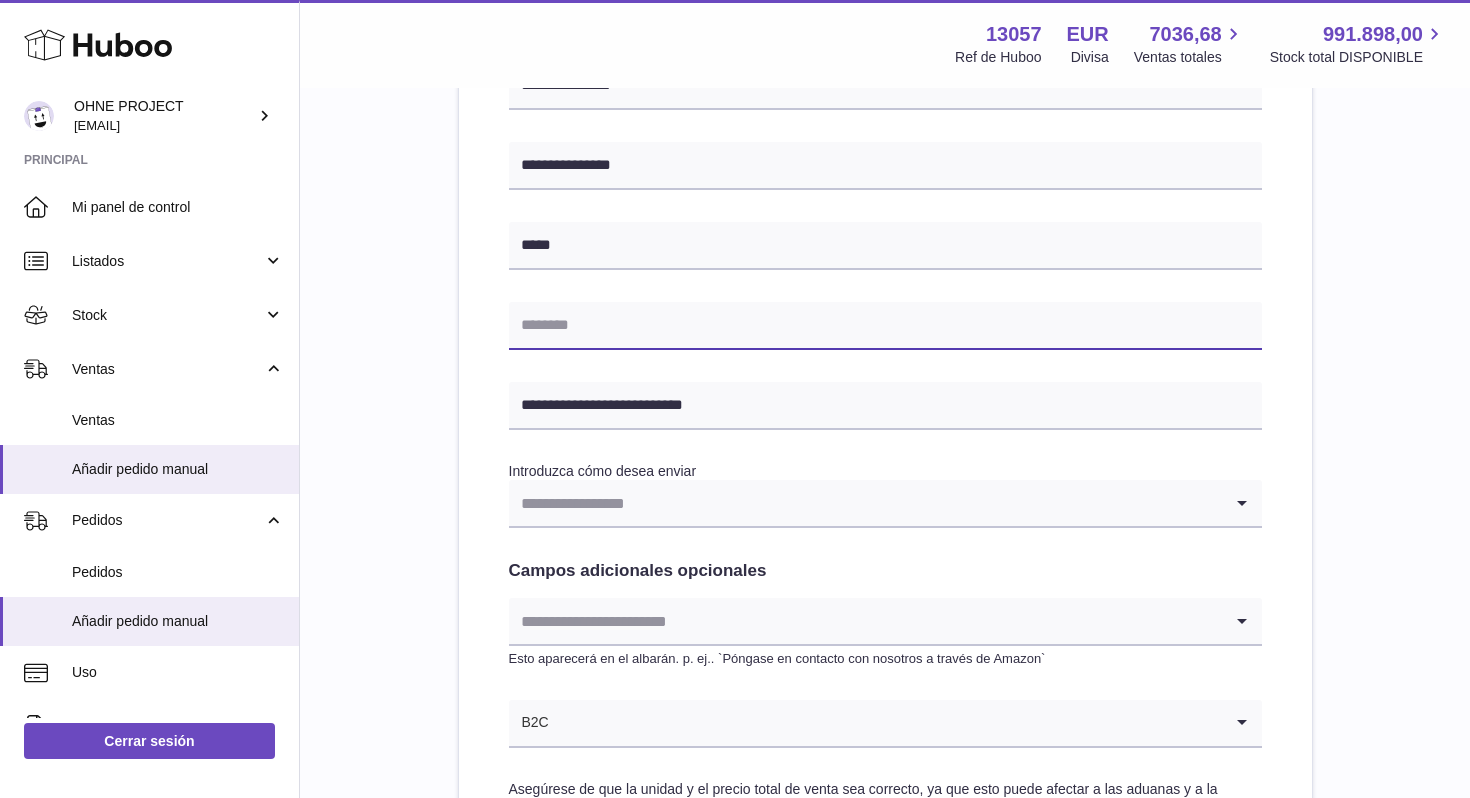 click at bounding box center [885, 326] 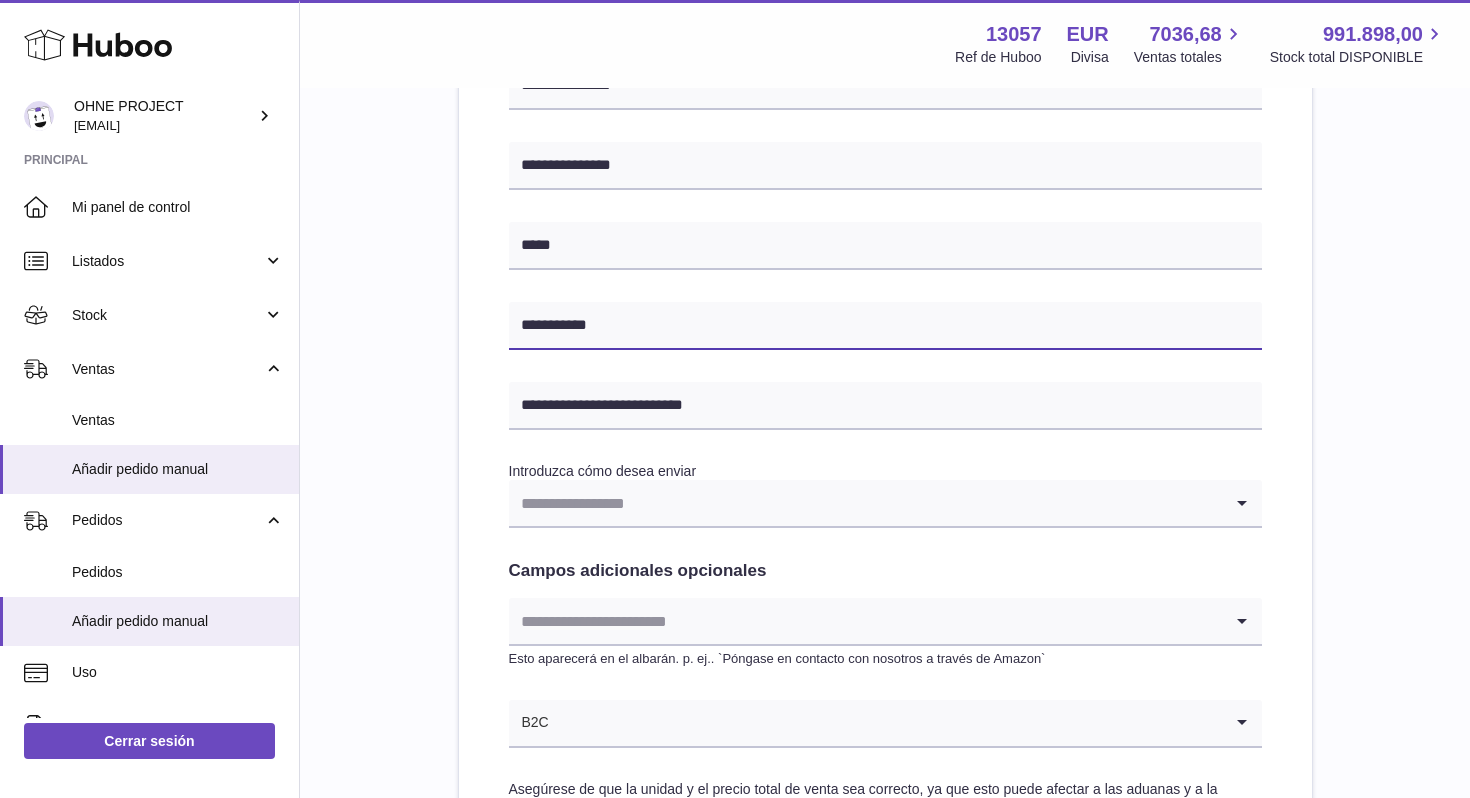 scroll, scrollTop: 1014, scrollLeft: 0, axis: vertical 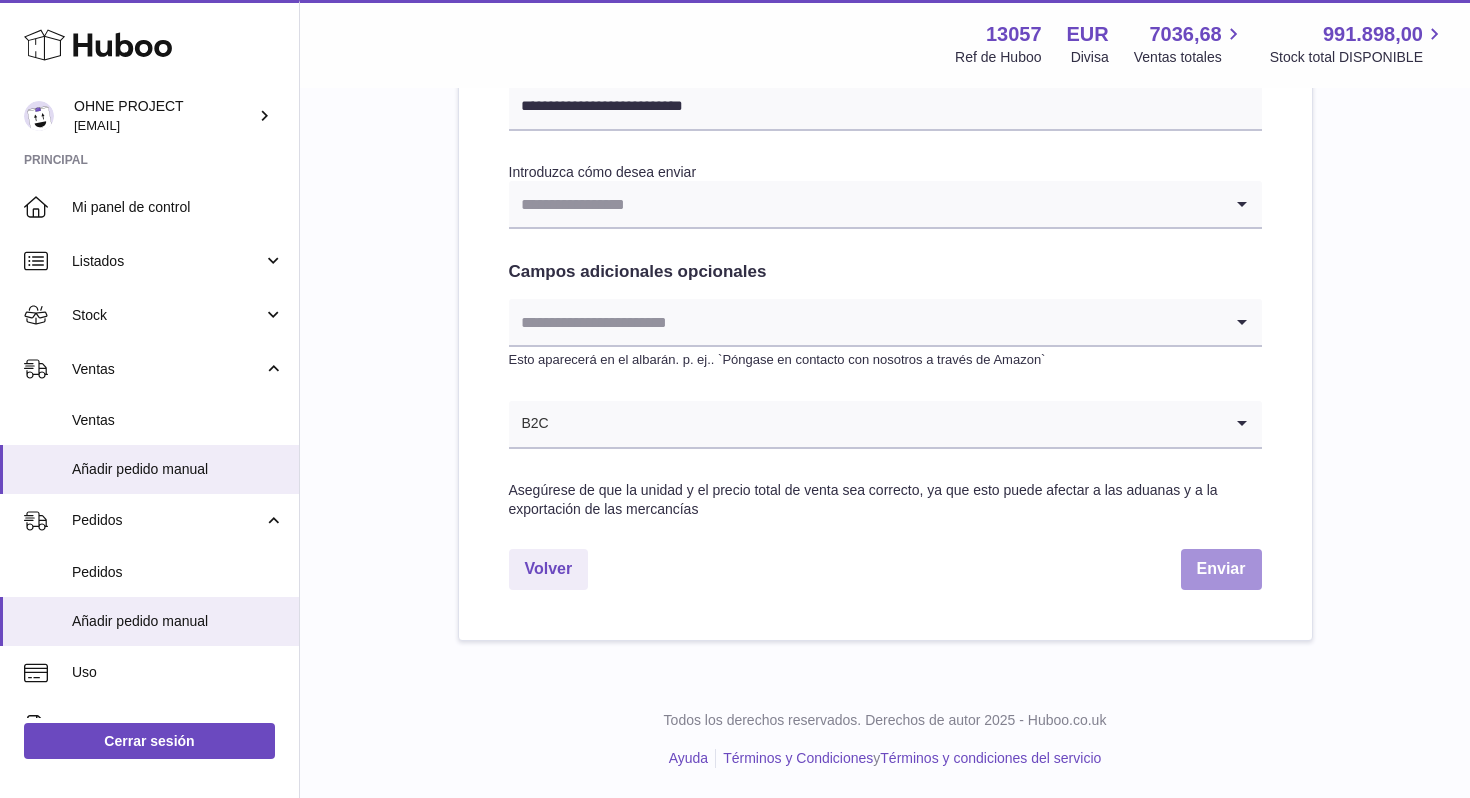 type on "**********" 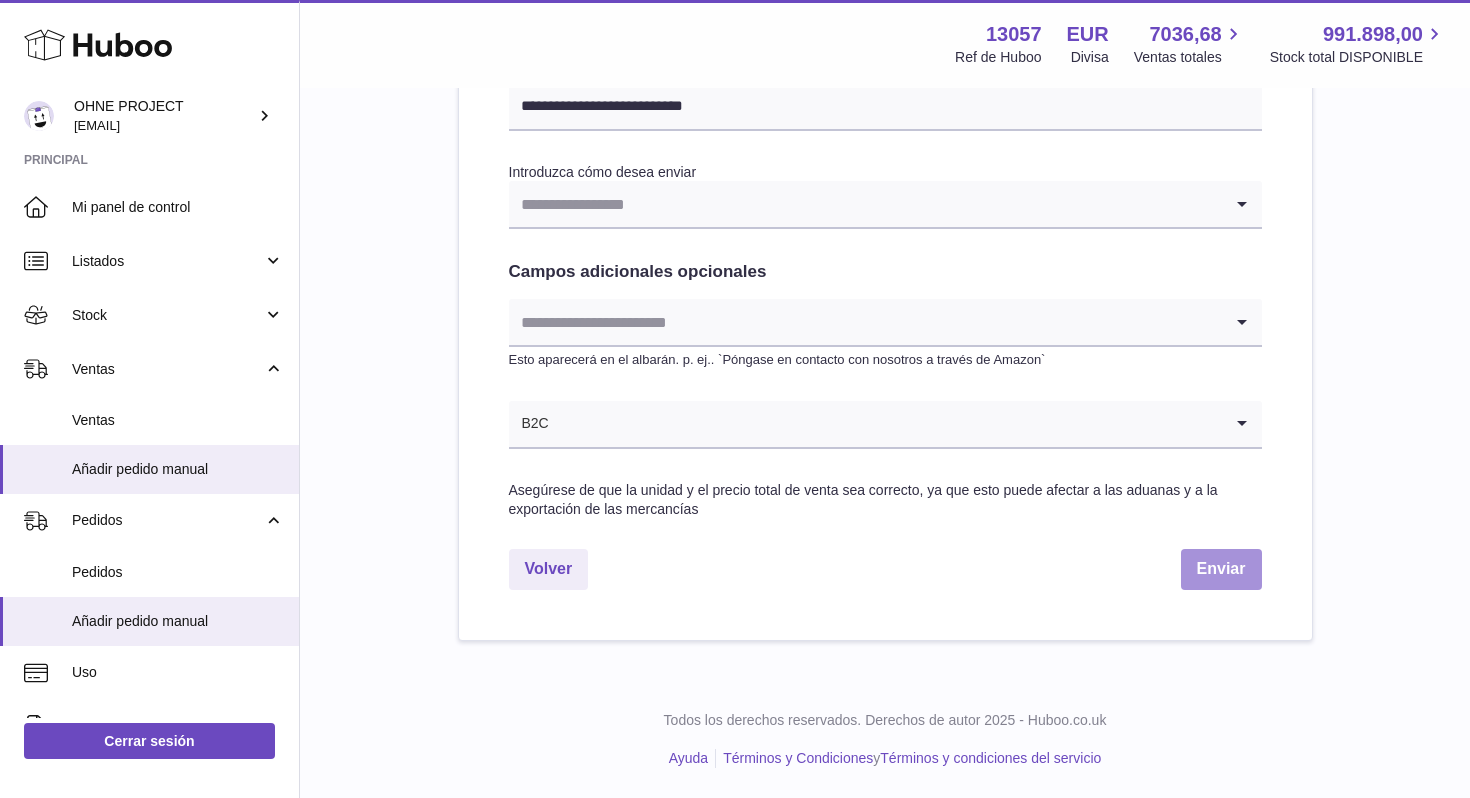 click on "Enviar" at bounding box center [1221, 569] 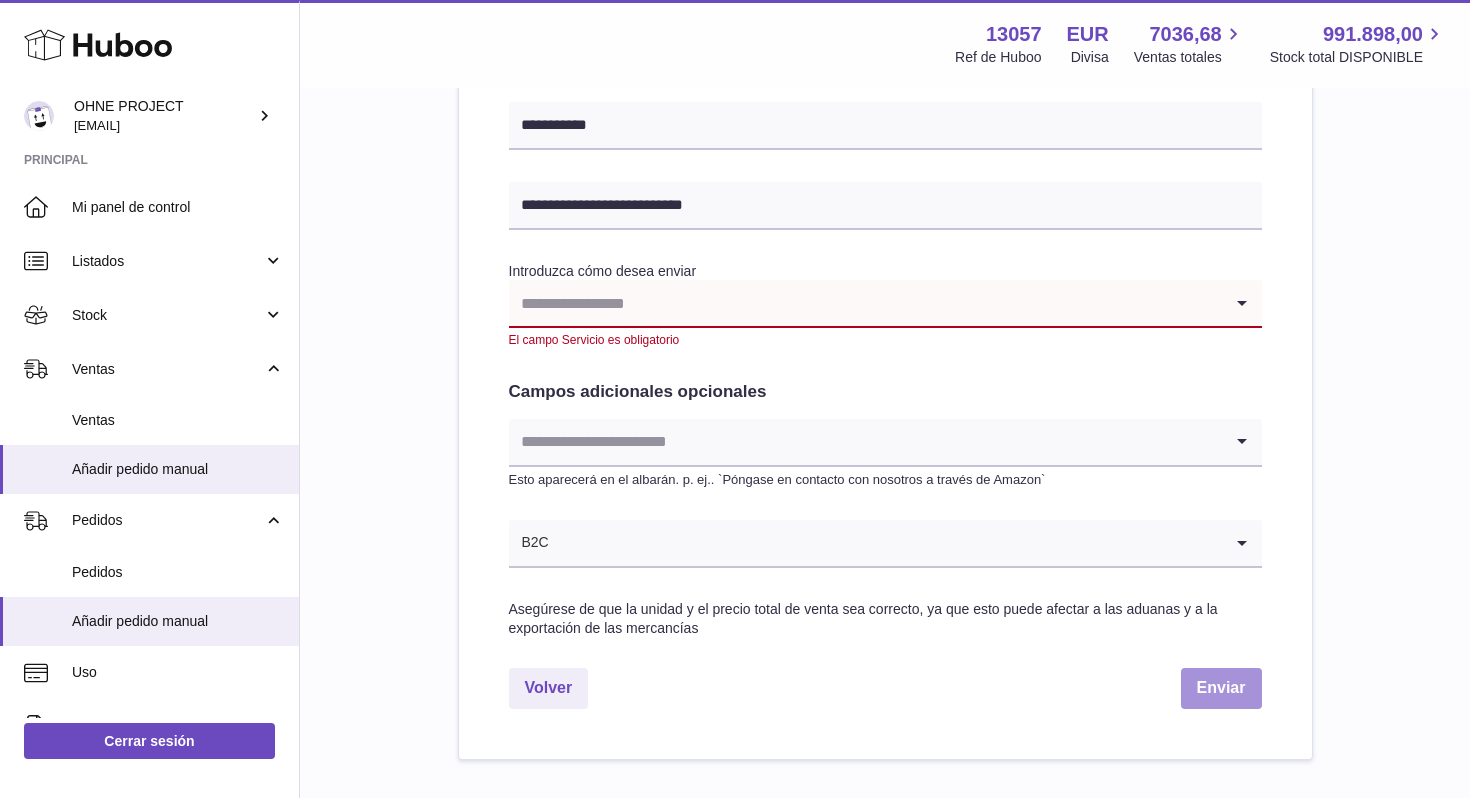 scroll, scrollTop: 899, scrollLeft: 0, axis: vertical 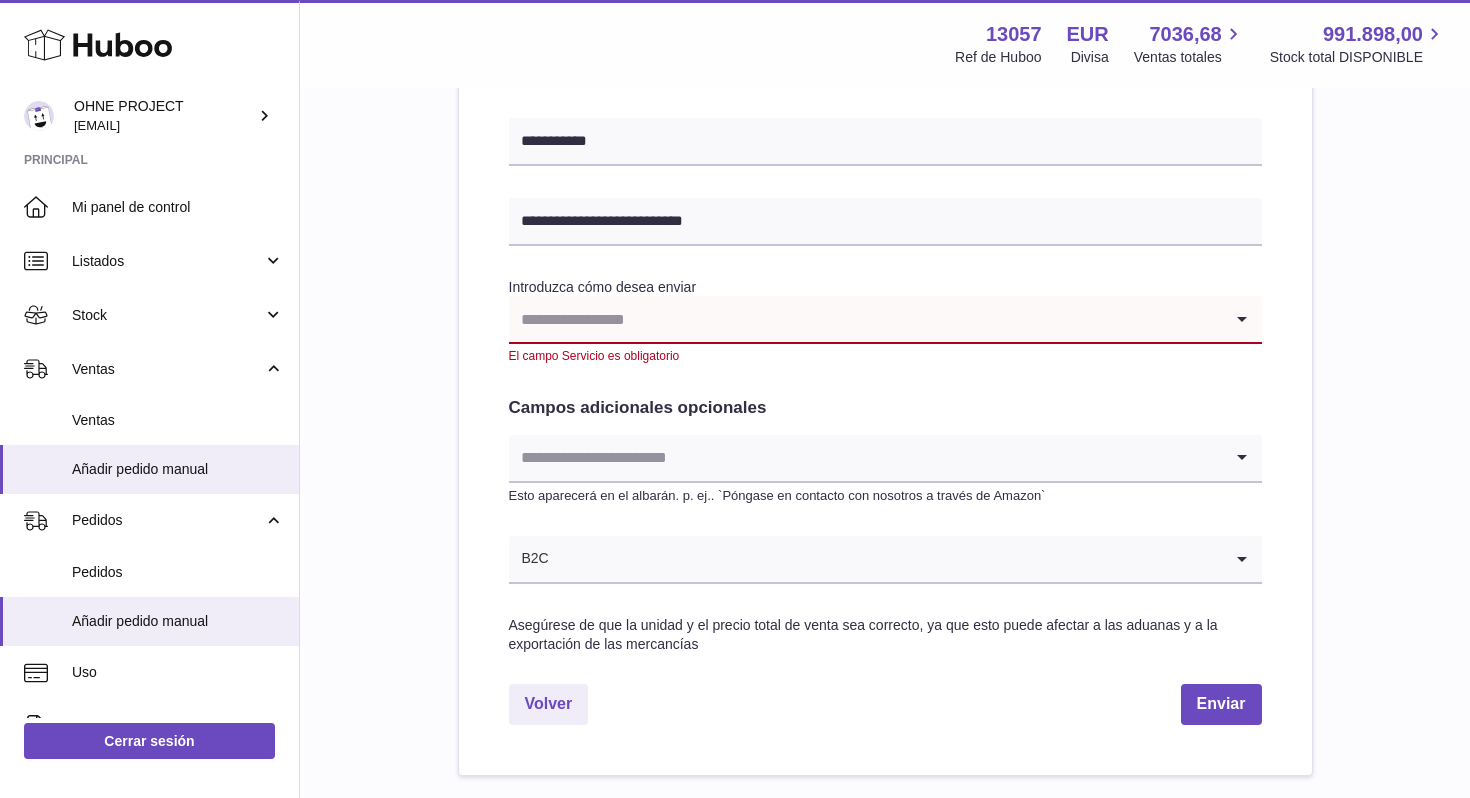 click at bounding box center [865, 319] 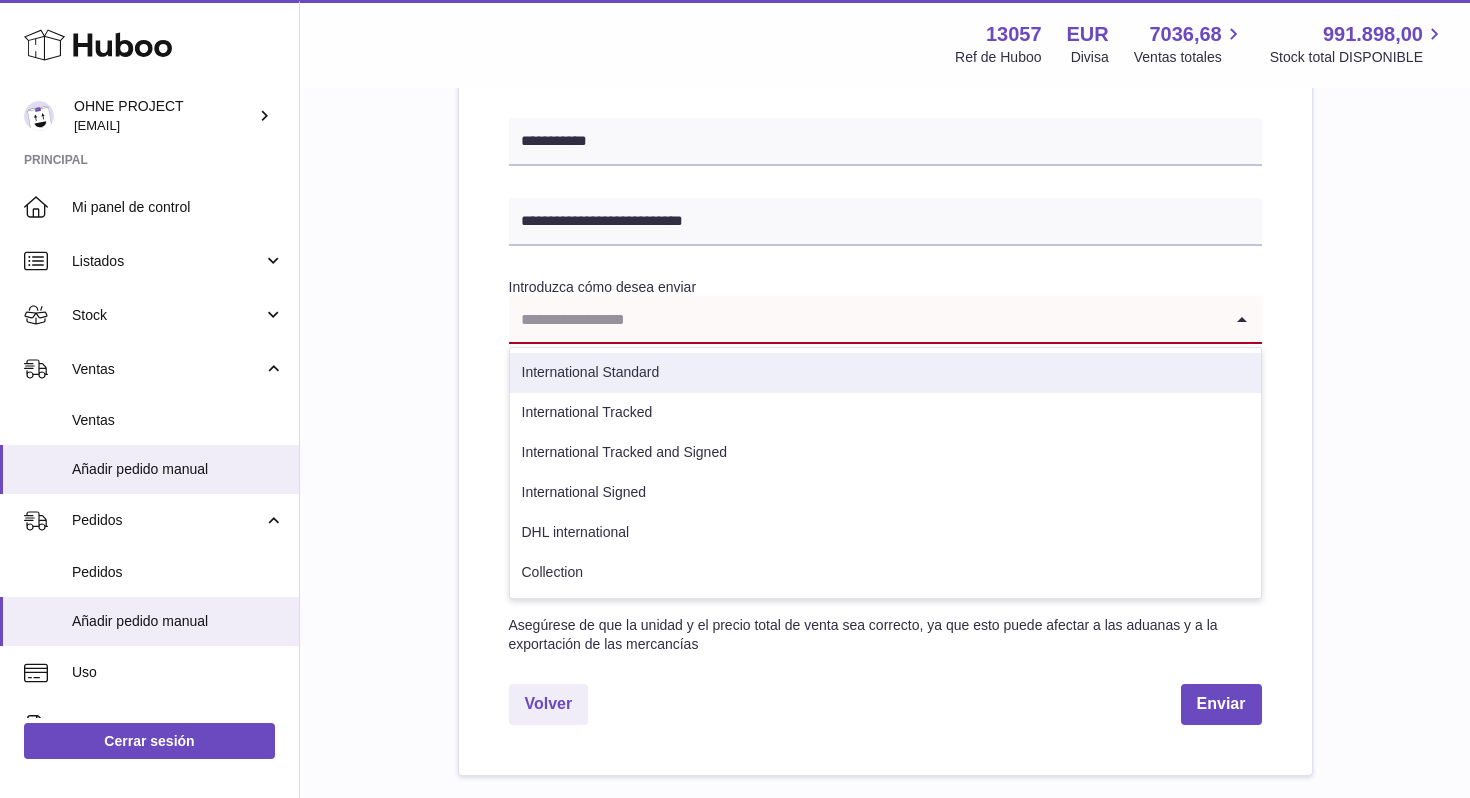click on "International Standard" at bounding box center (885, 373) 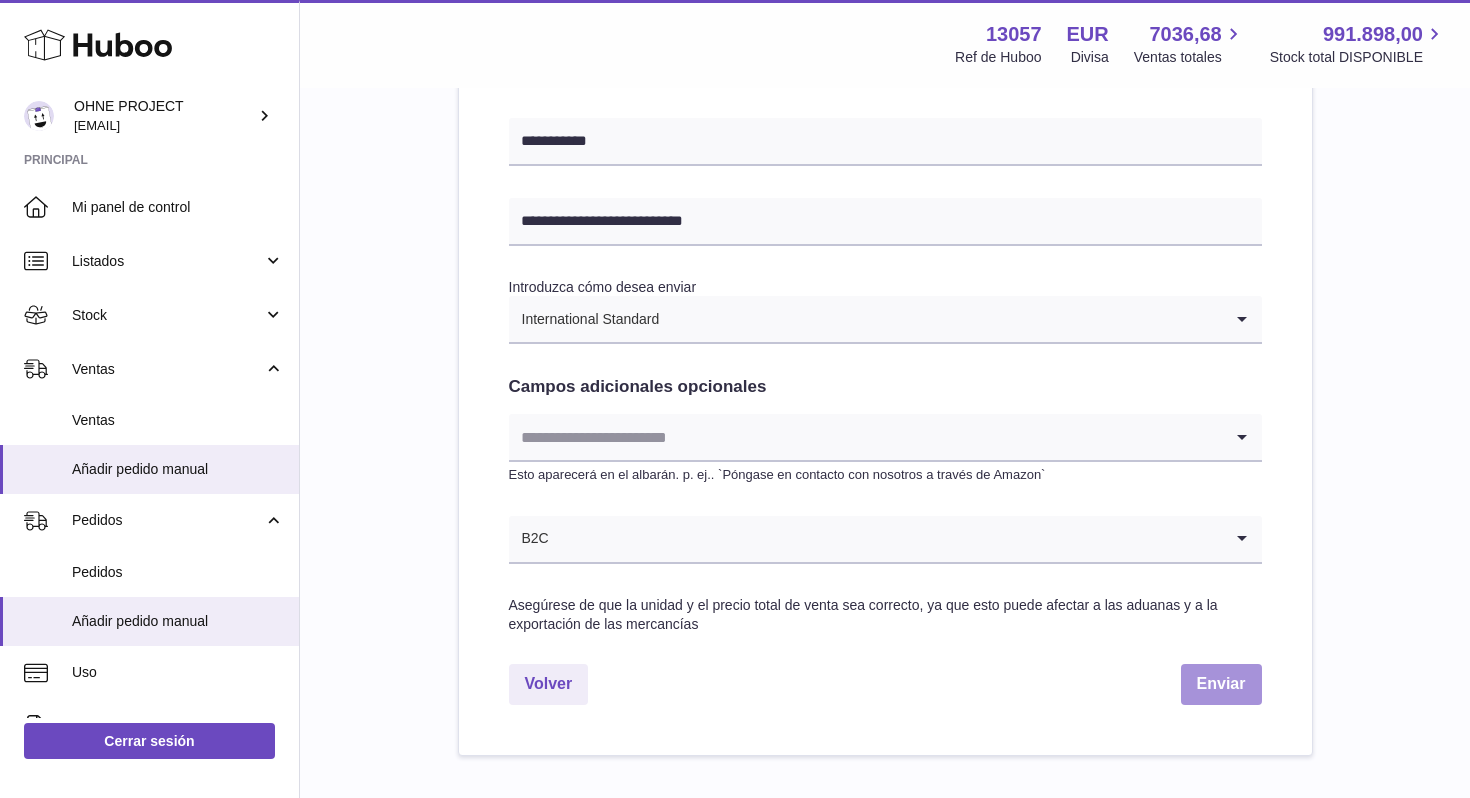 click on "Enviar" at bounding box center (1221, 684) 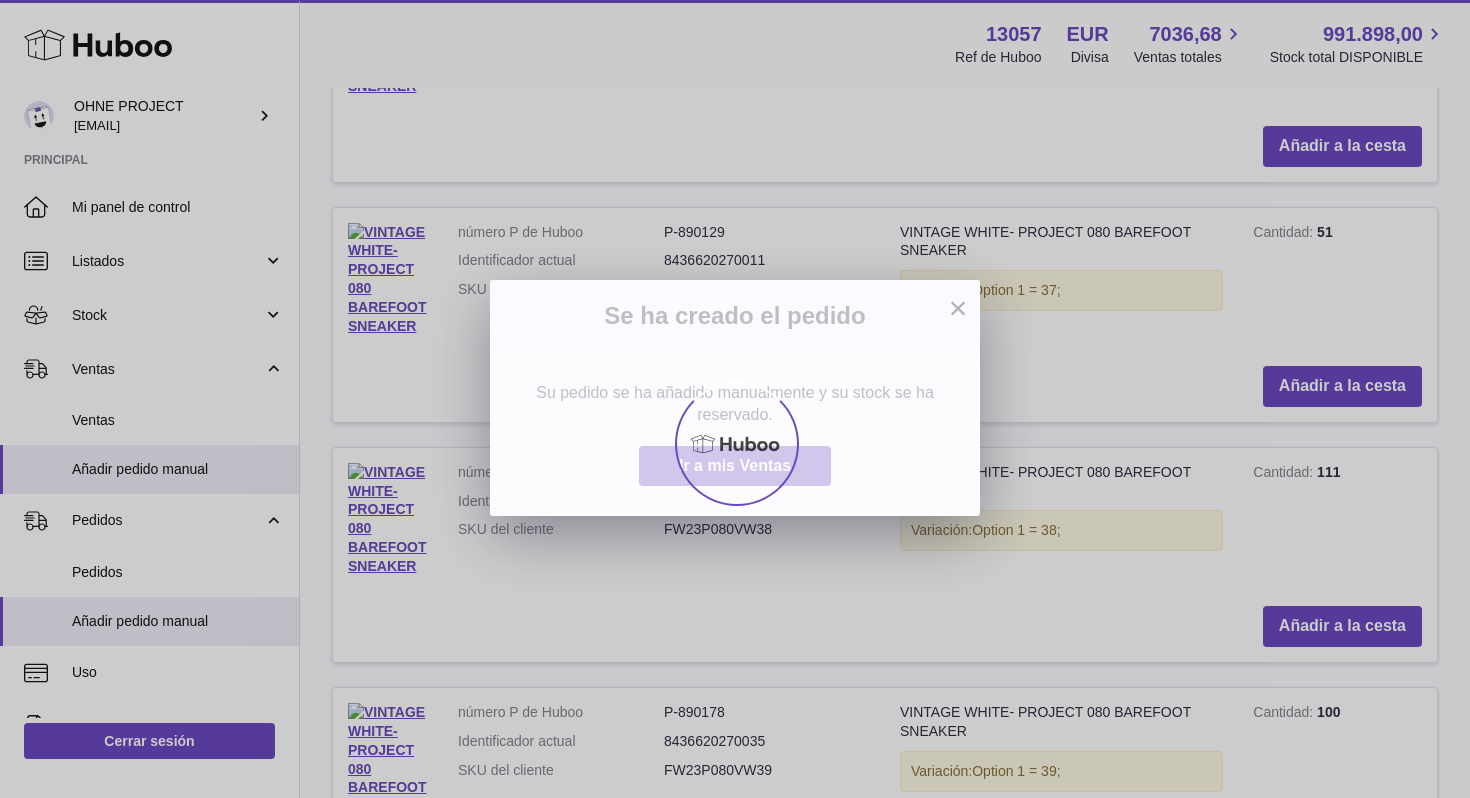 scroll, scrollTop: 0, scrollLeft: 0, axis: both 